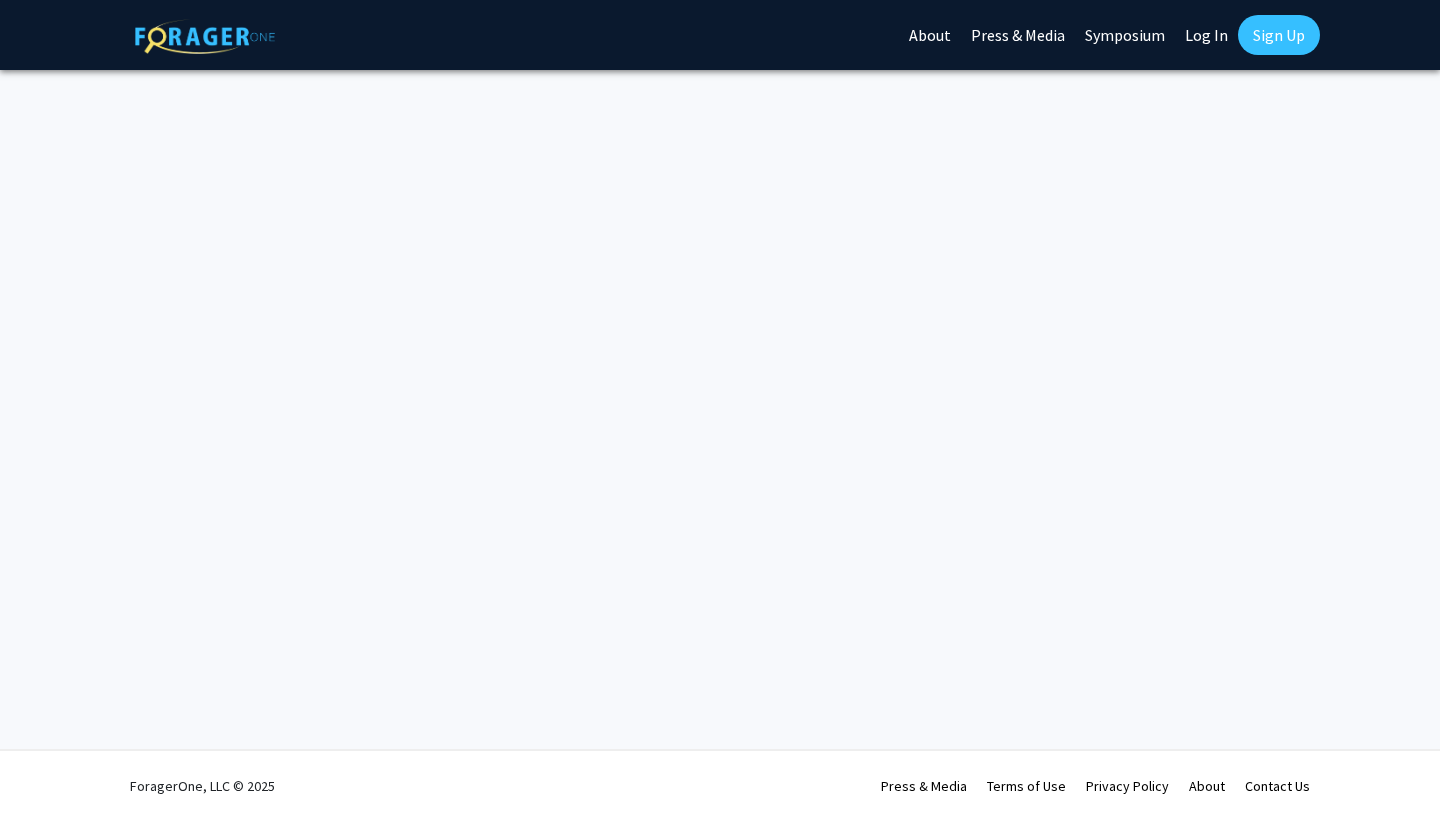 scroll, scrollTop: 0, scrollLeft: 0, axis: both 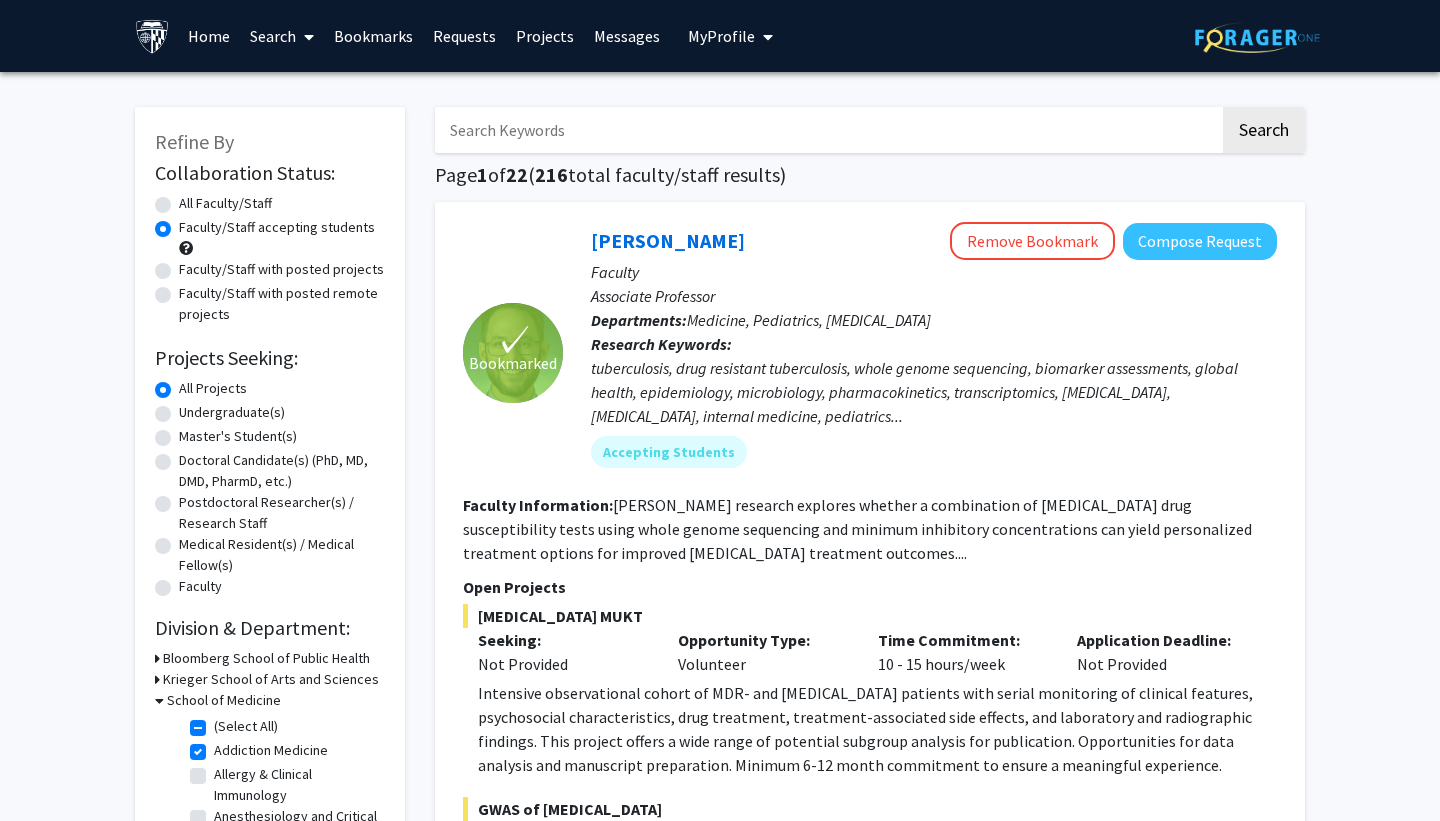 click on "Bookmarks" at bounding box center [373, 36] 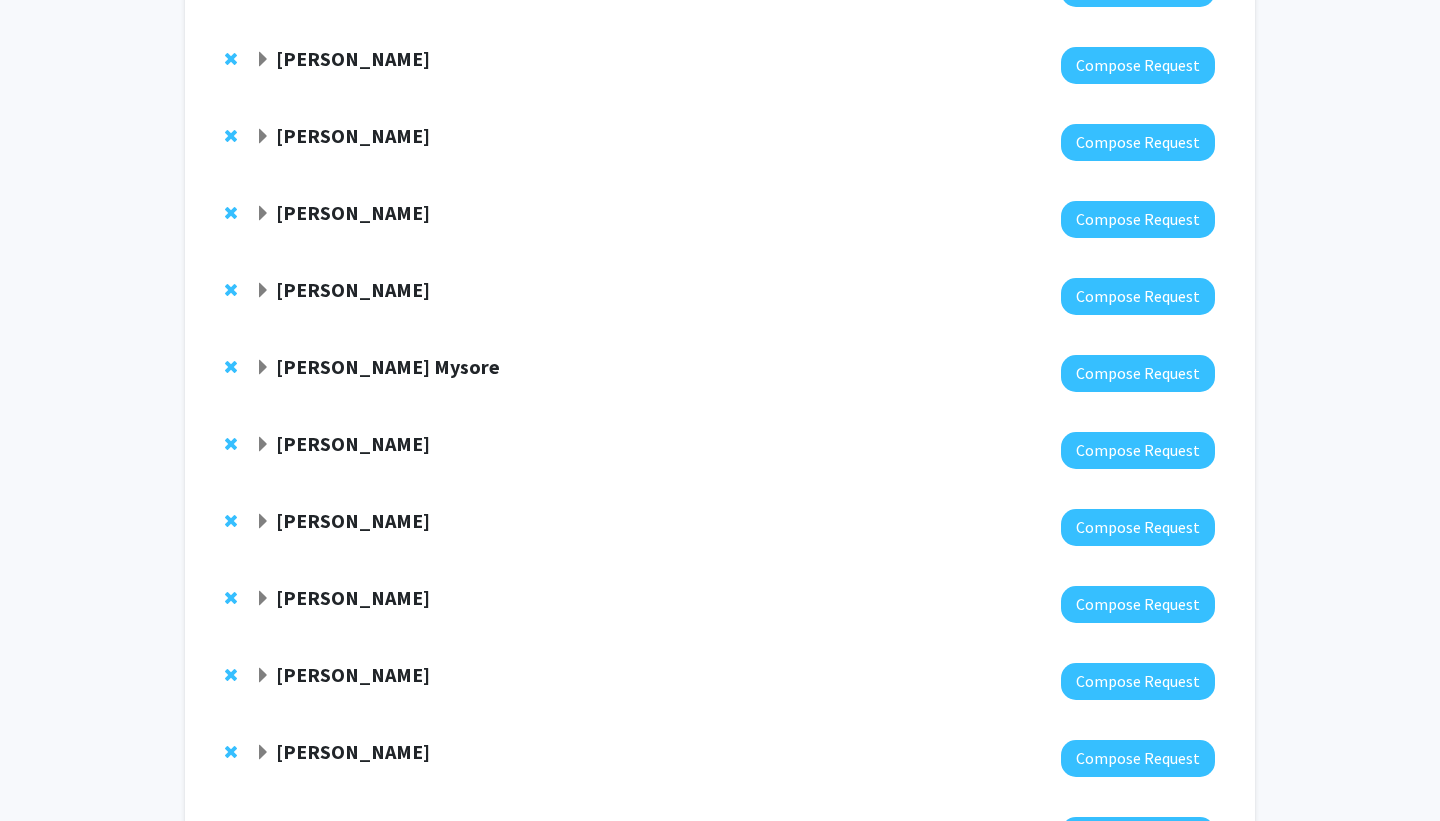 scroll, scrollTop: 1758, scrollLeft: 0, axis: vertical 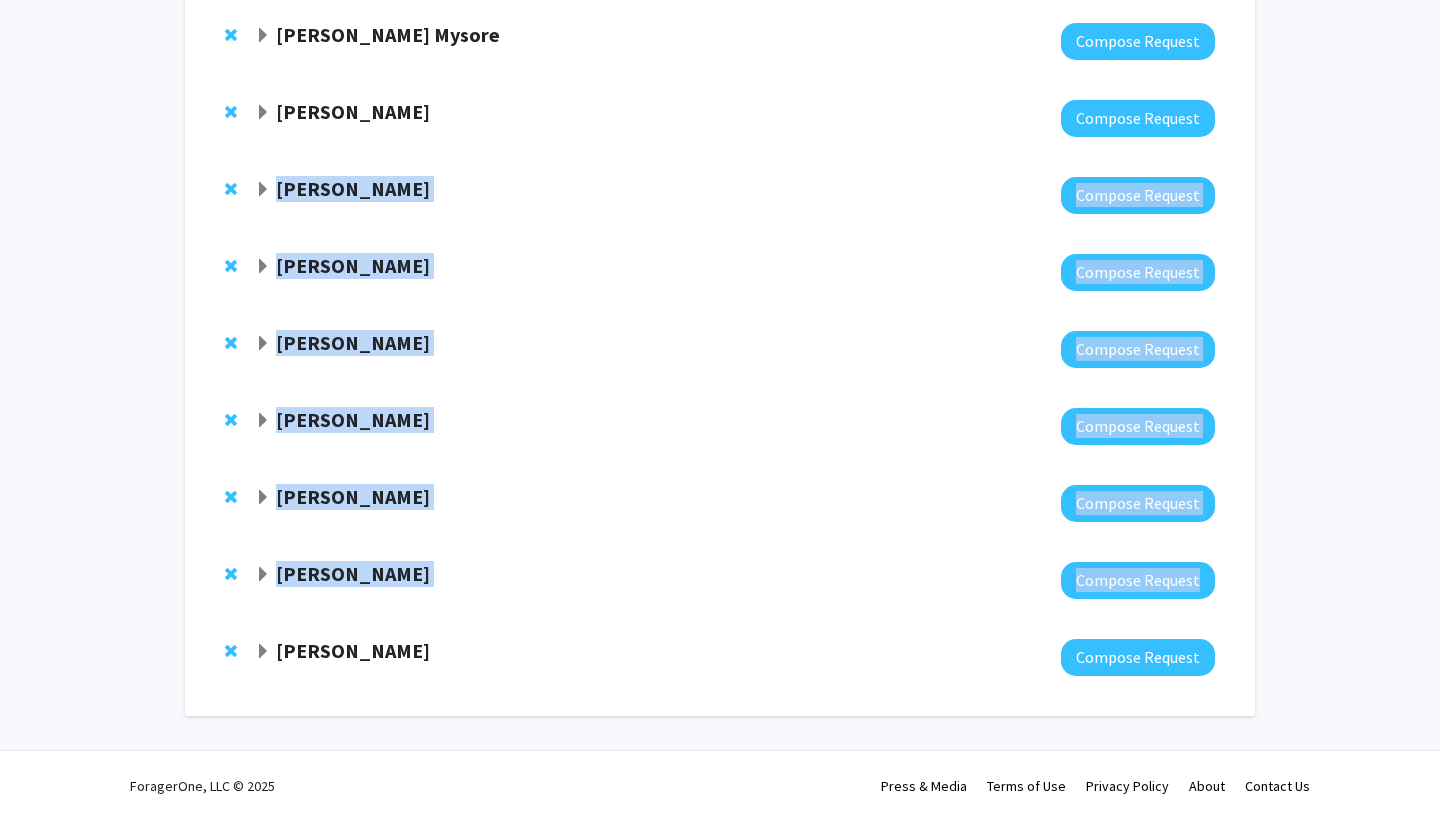 drag, startPoint x: 190, startPoint y: 197, endPoint x: 190, endPoint y: 679, distance: 482 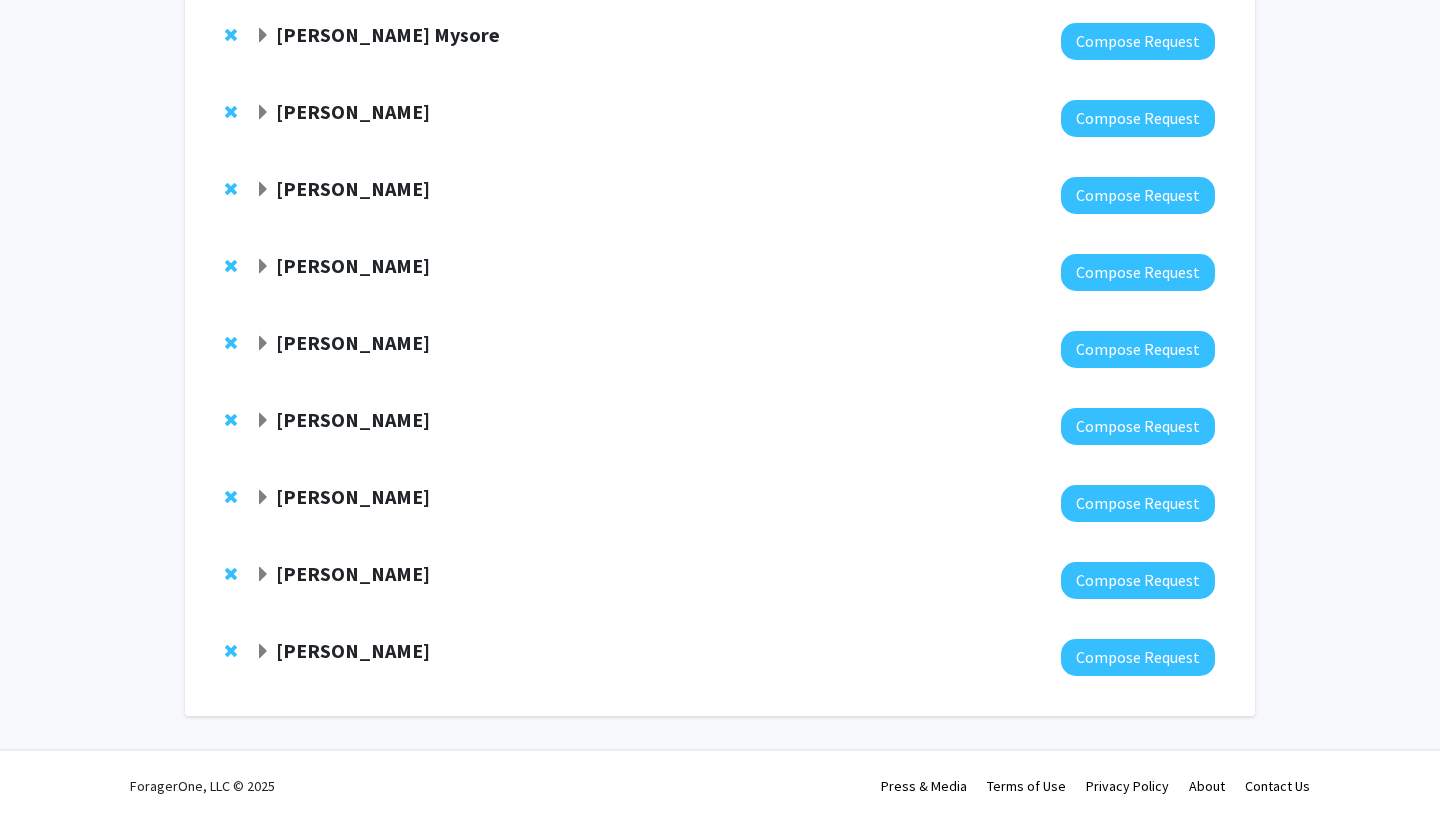 click on "[PERSON_NAME]" 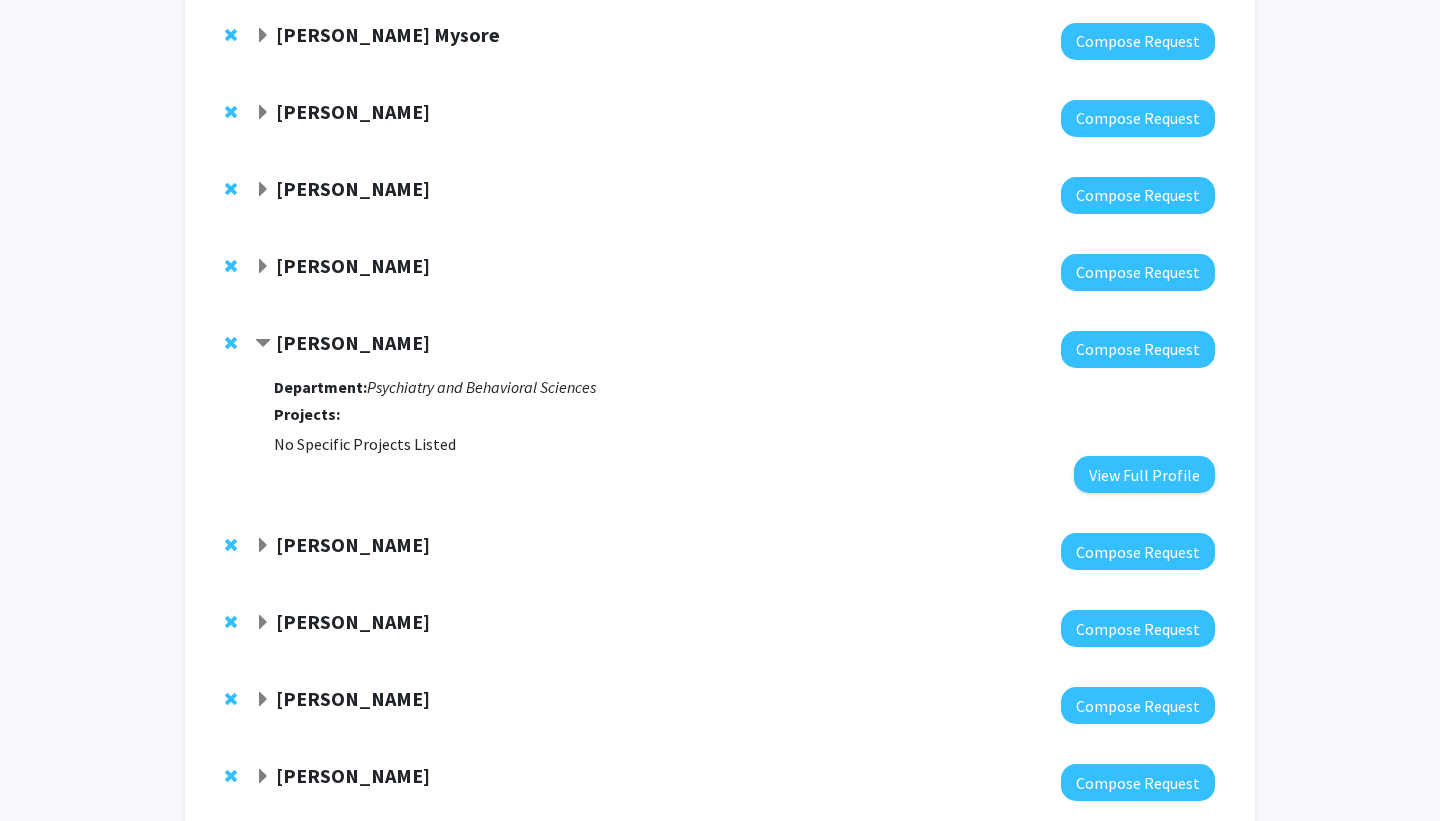 click on "[PERSON_NAME]" 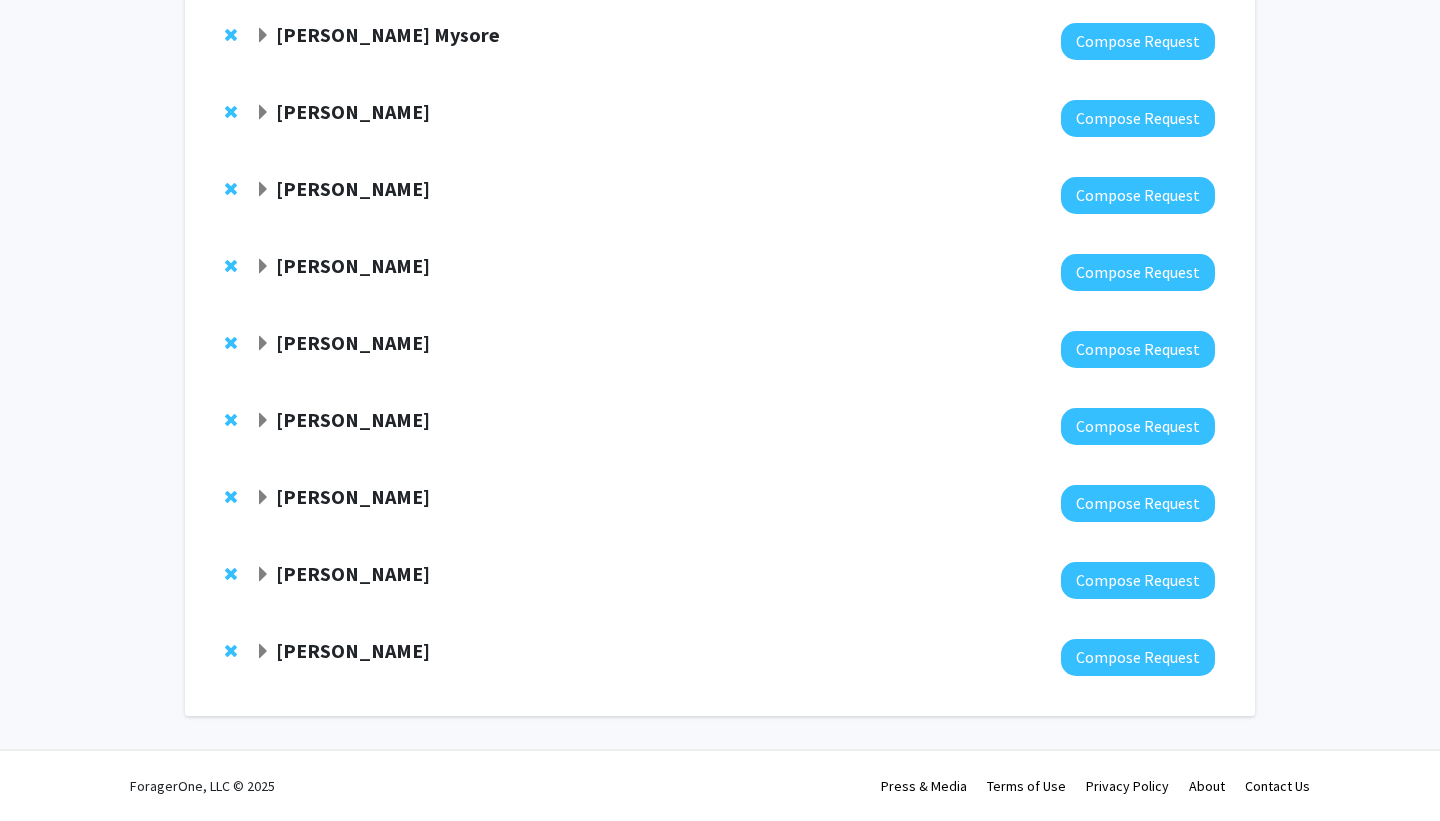 click 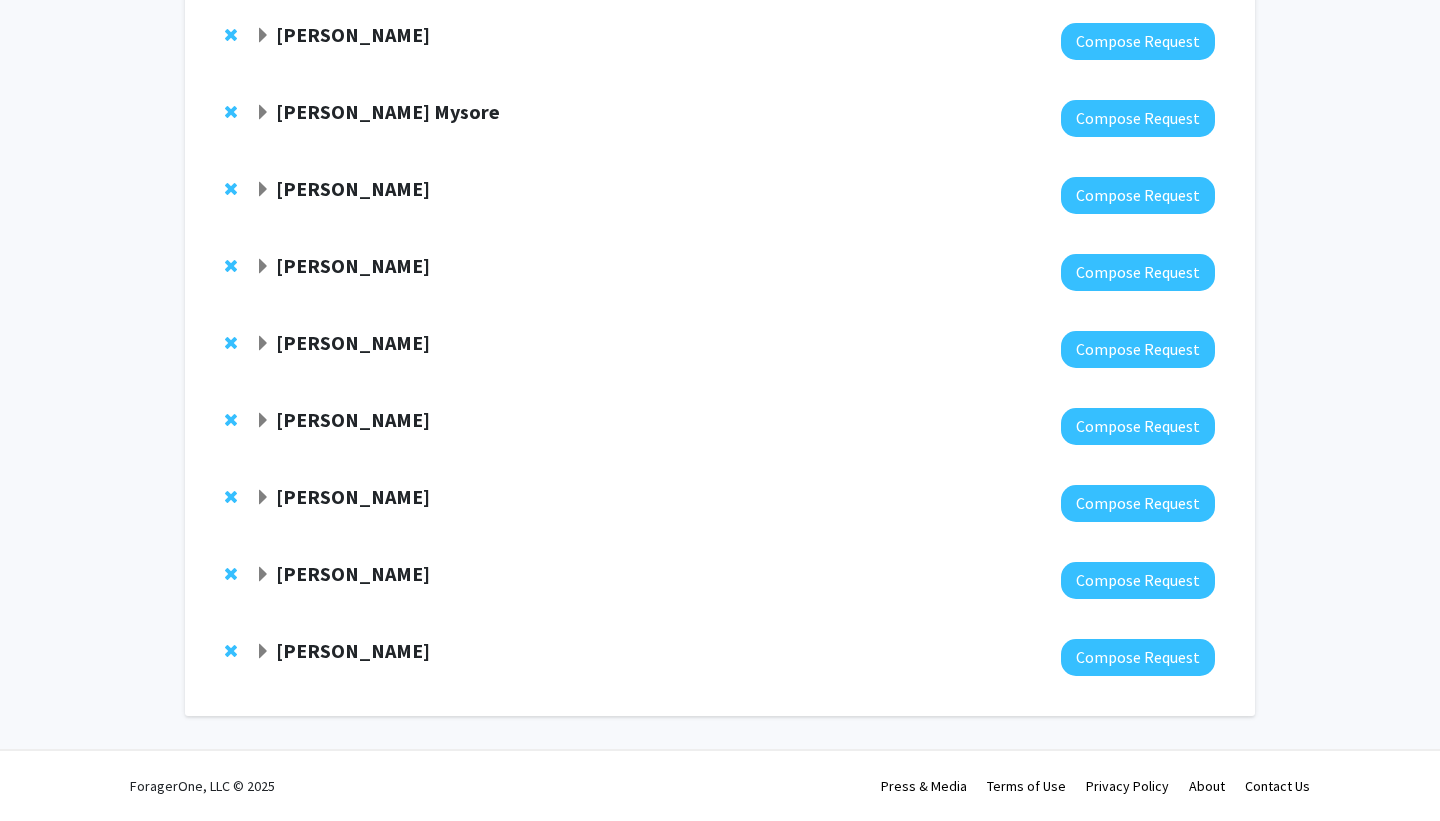 scroll, scrollTop: 1681, scrollLeft: 0, axis: vertical 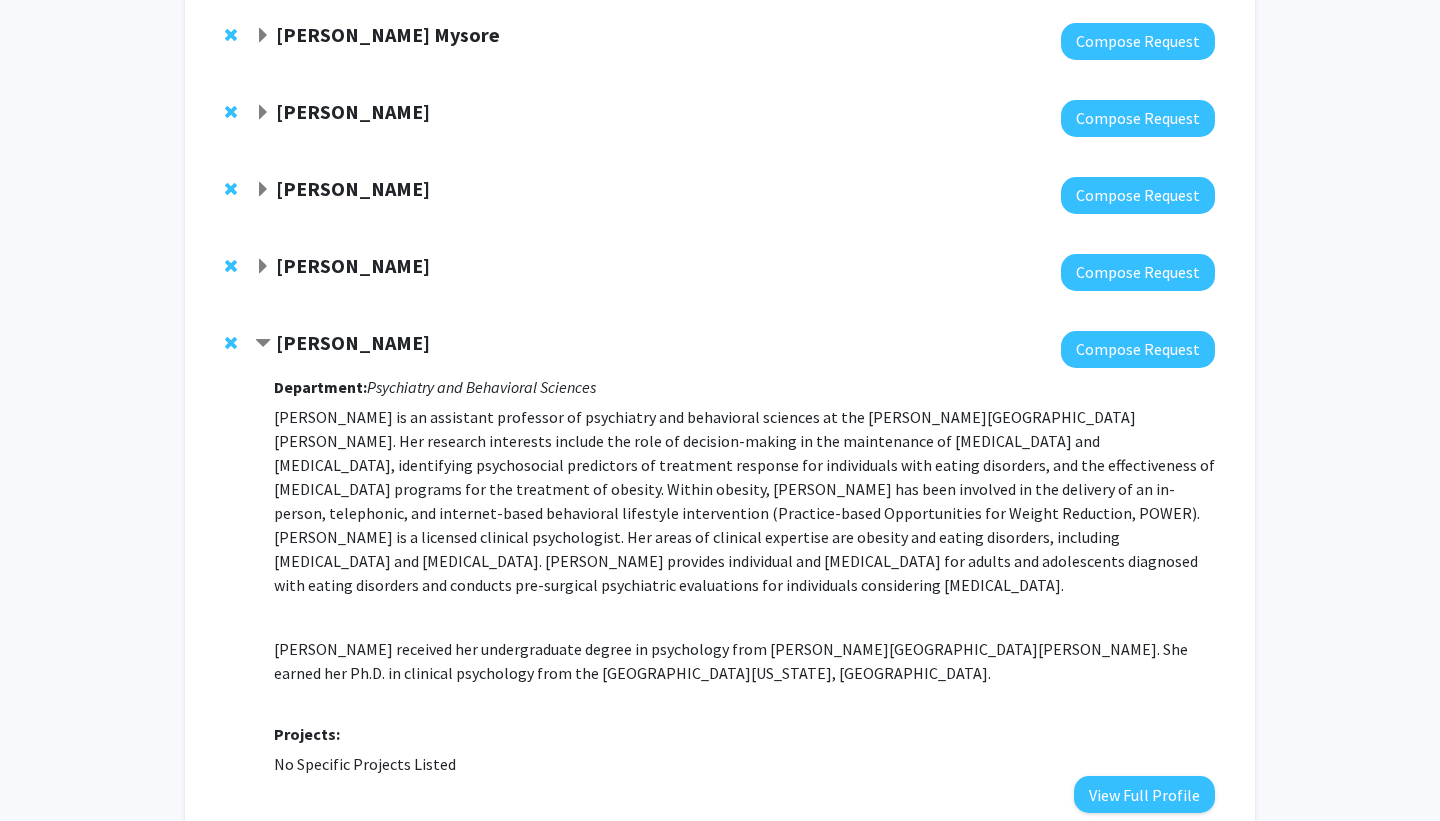 drag, startPoint x: 400, startPoint y: 459, endPoint x: 400, endPoint y: 592, distance: 133 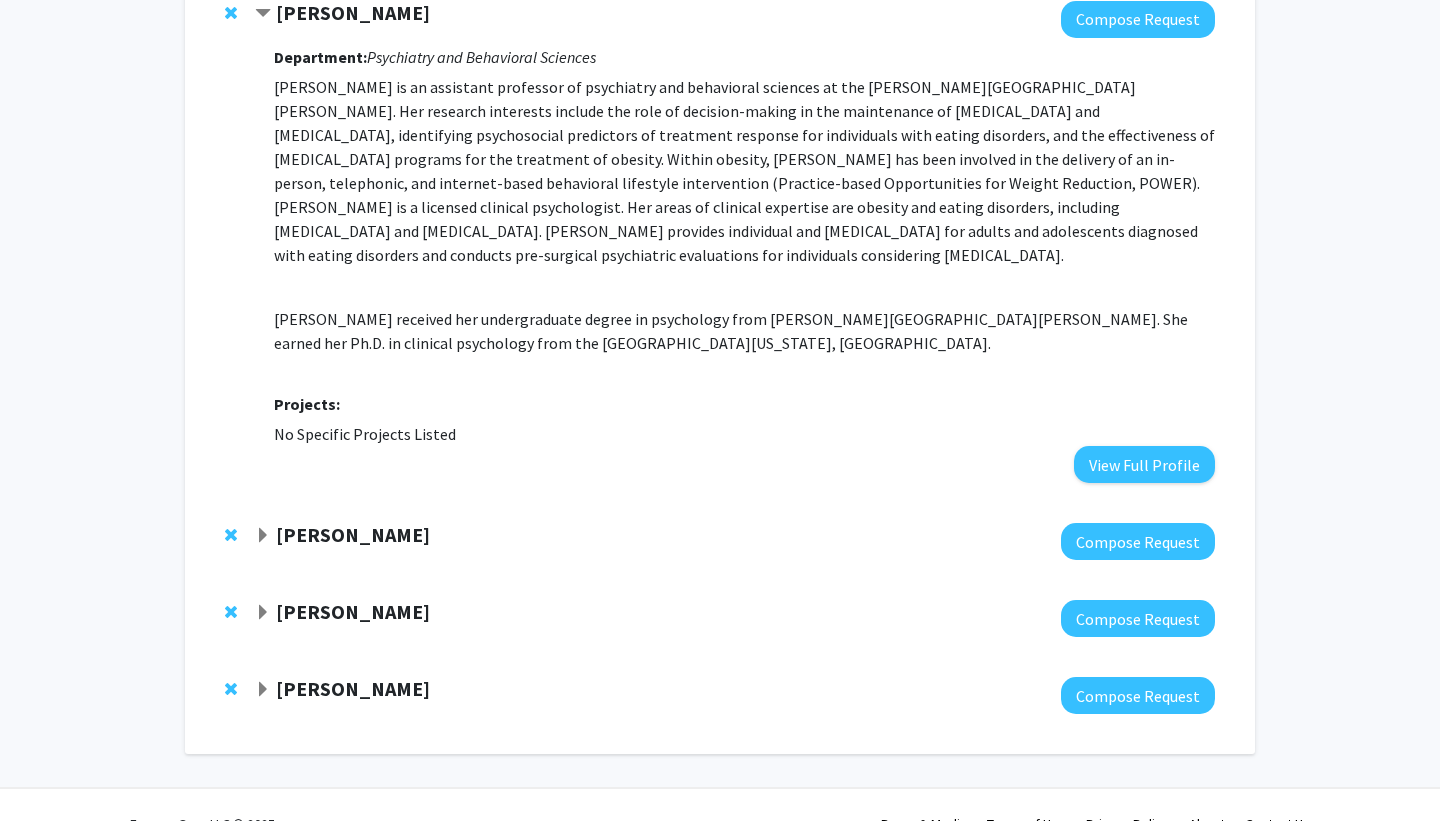 scroll, scrollTop: 2087, scrollLeft: 0, axis: vertical 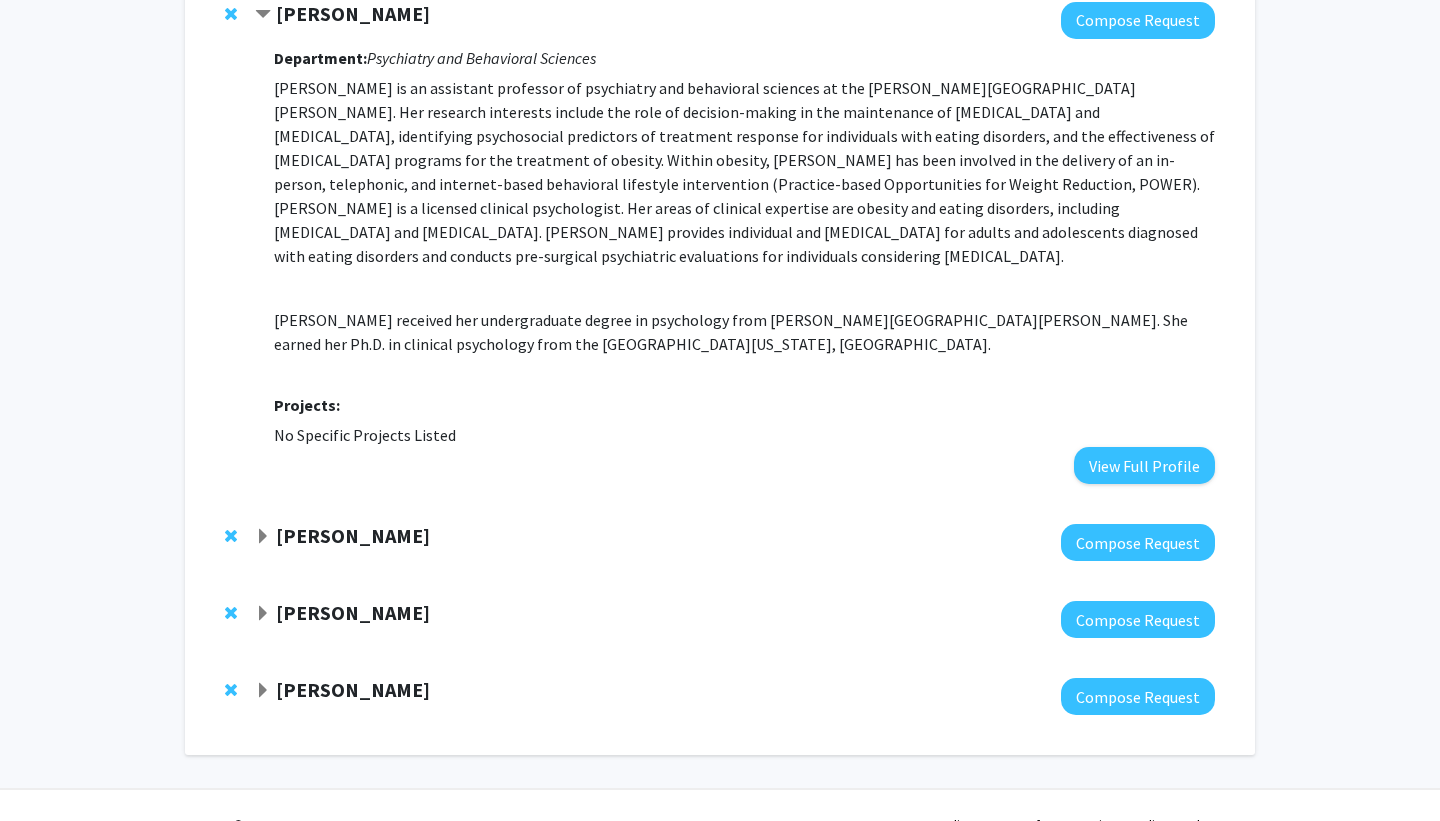 click 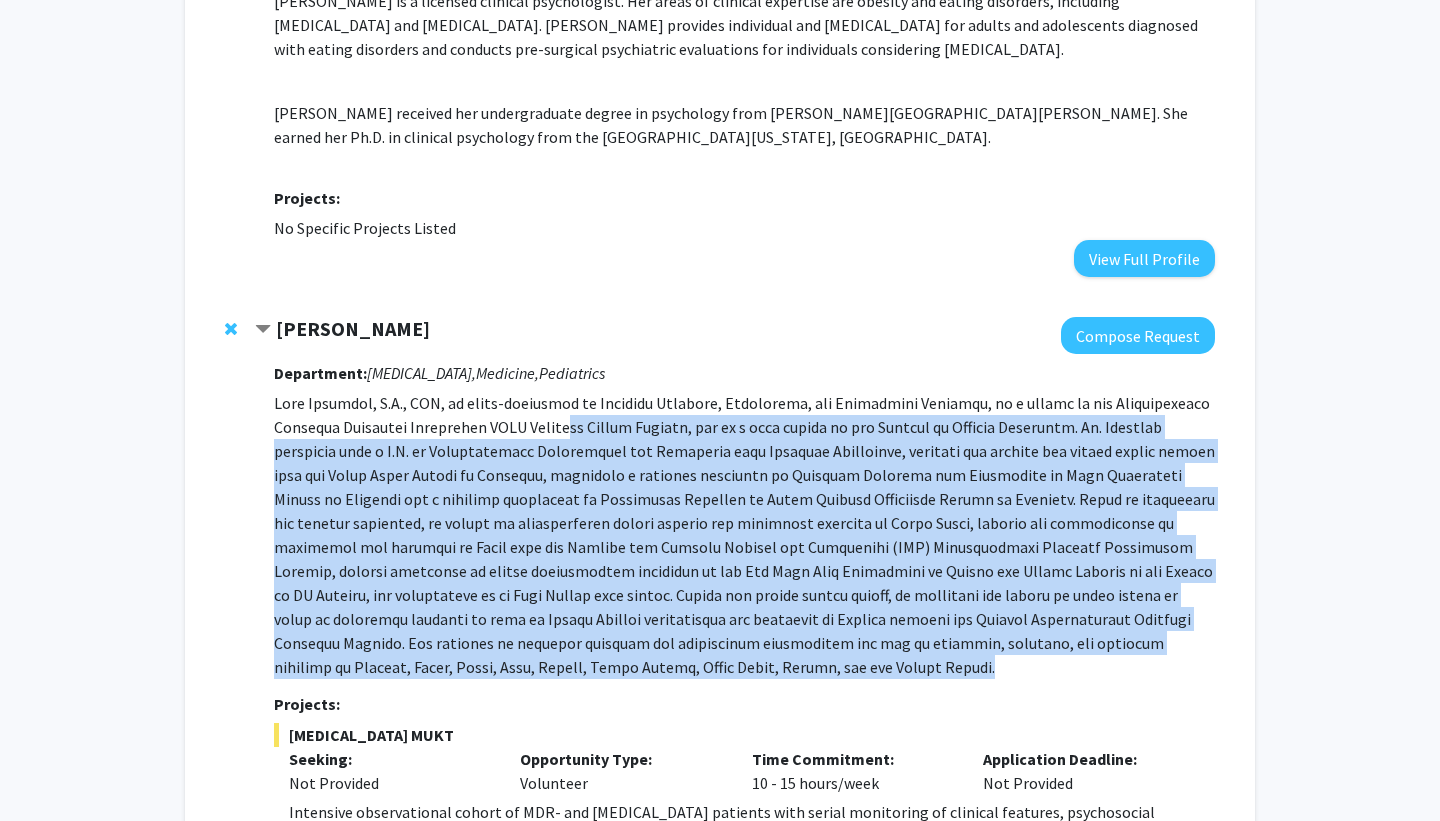 drag, startPoint x: 545, startPoint y: 431, endPoint x: 542, endPoint y: 687, distance: 256.01758 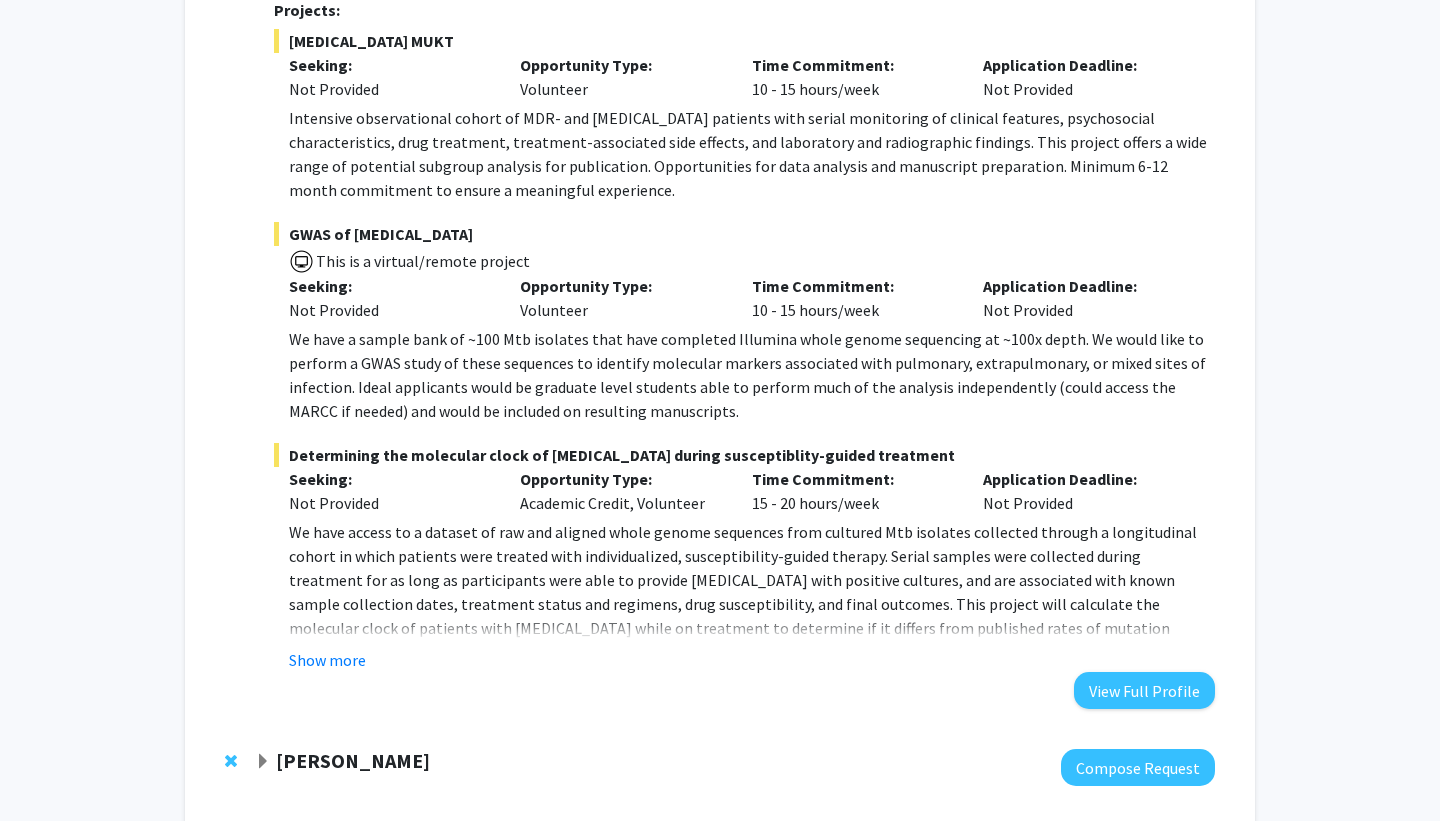 scroll, scrollTop: 3175, scrollLeft: 0, axis: vertical 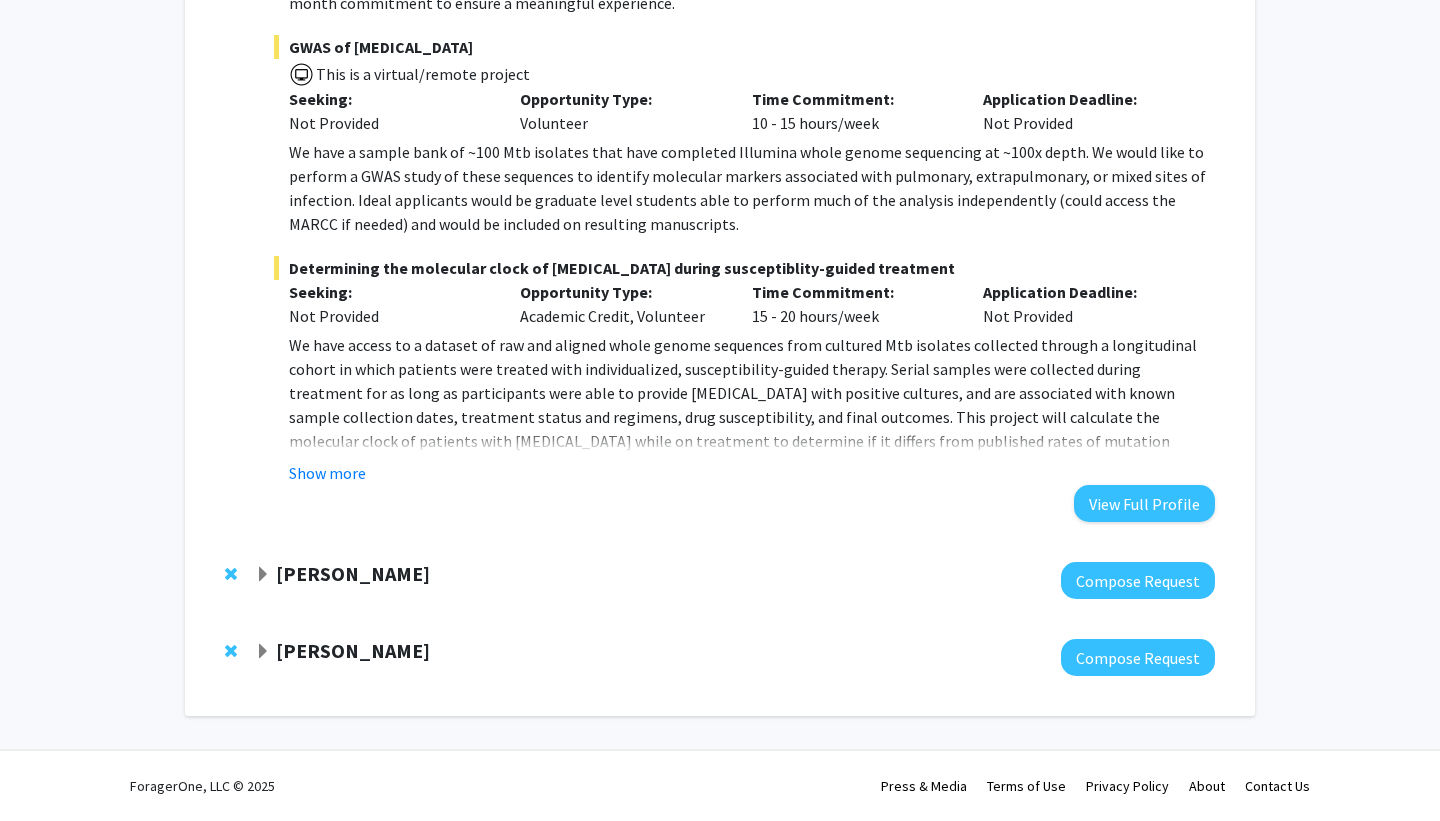click 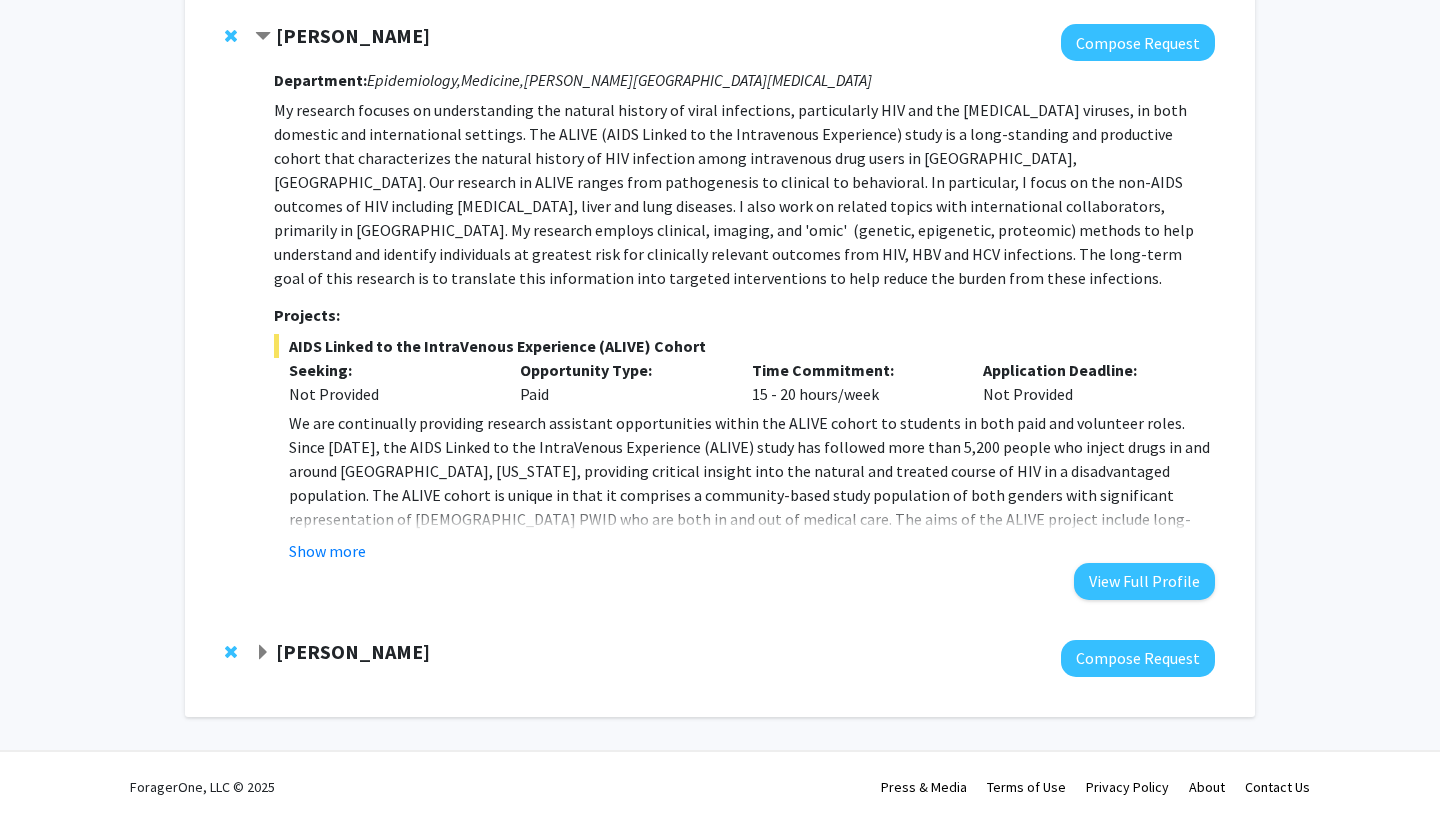 click on "[PERSON_NAME]" 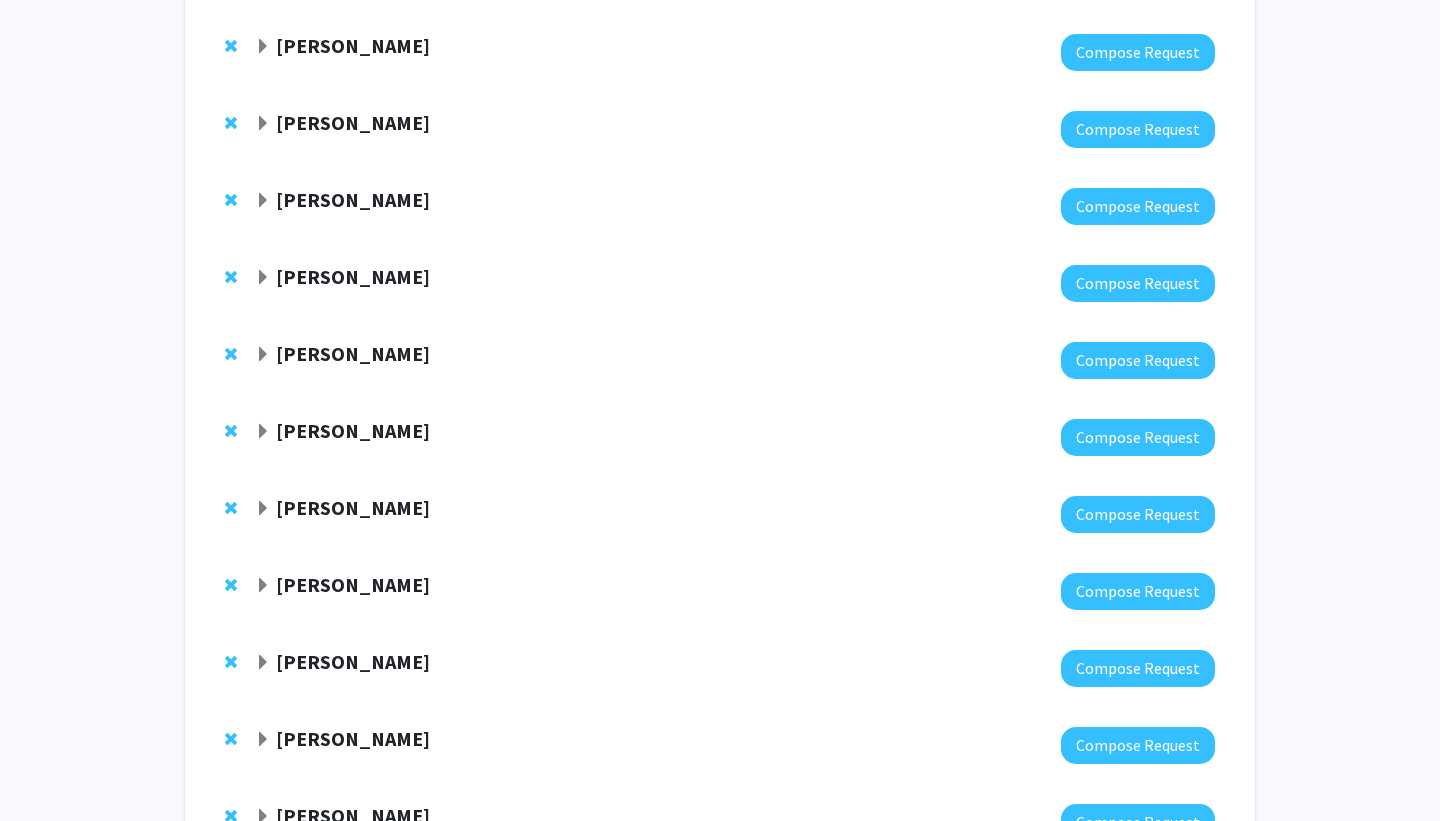 click on "[PERSON_NAME]" 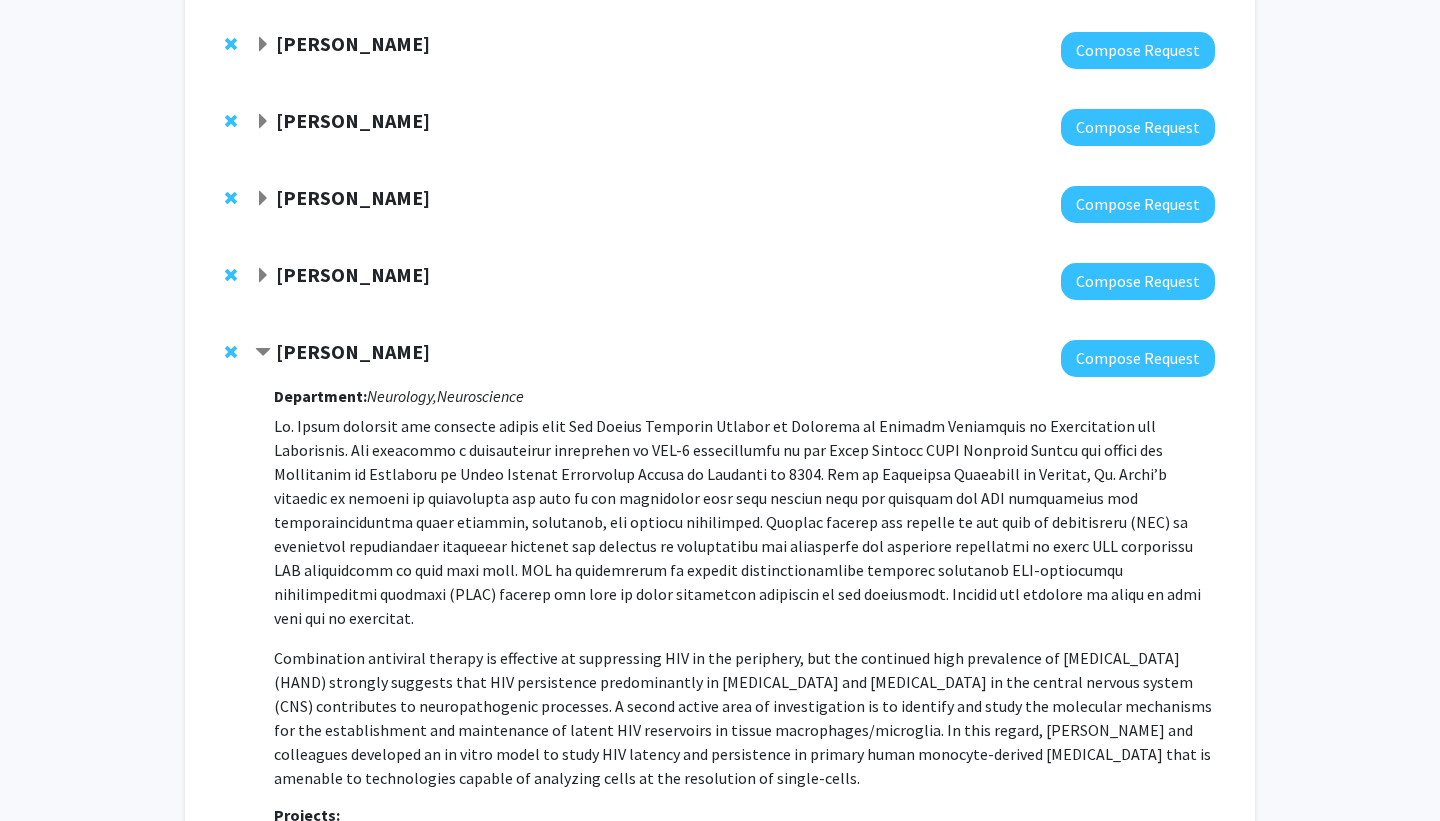 click on "[PERSON_NAME]" 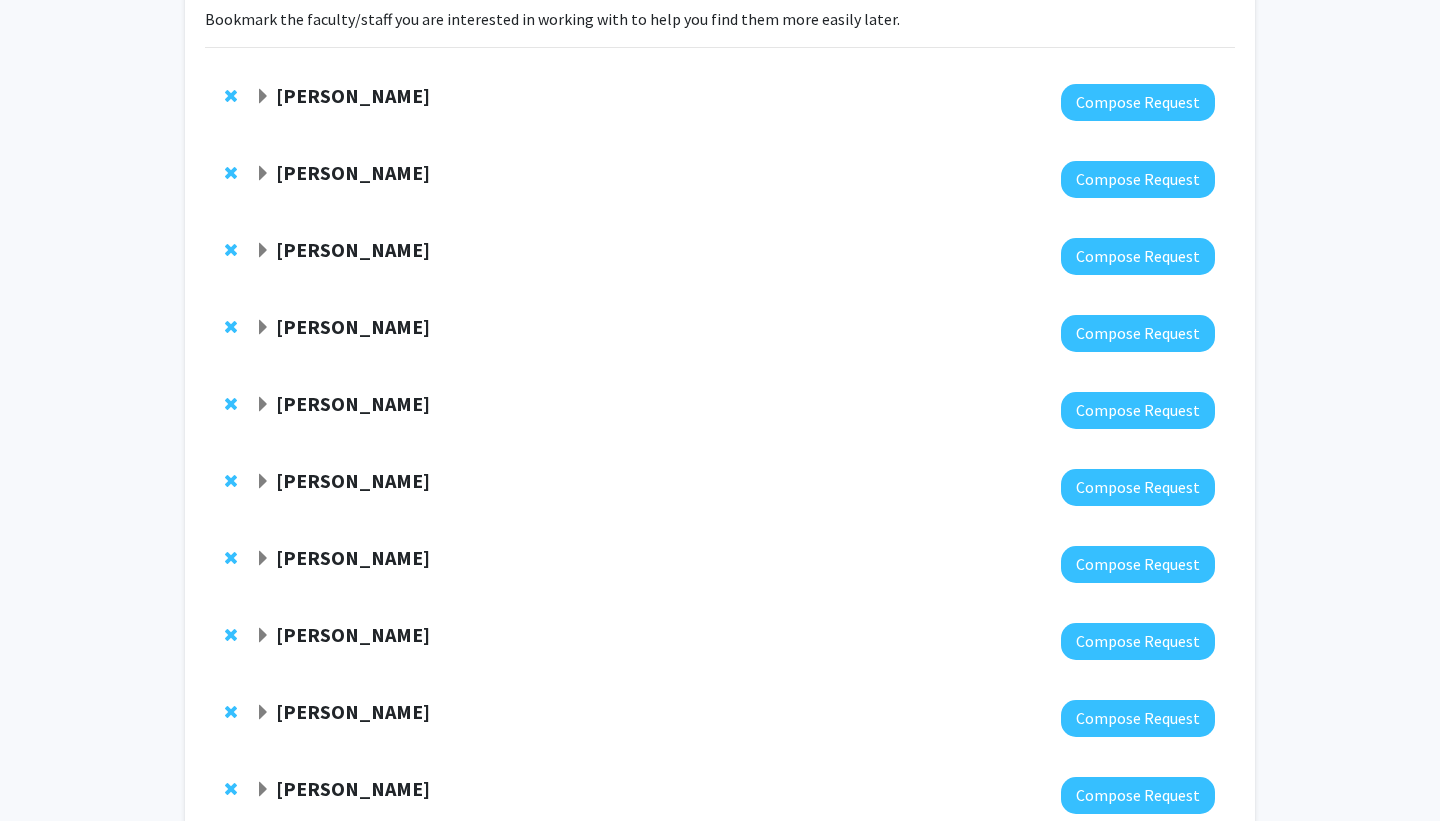 scroll, scrollTop: 156, scrollLeft: 0, axis: vertical 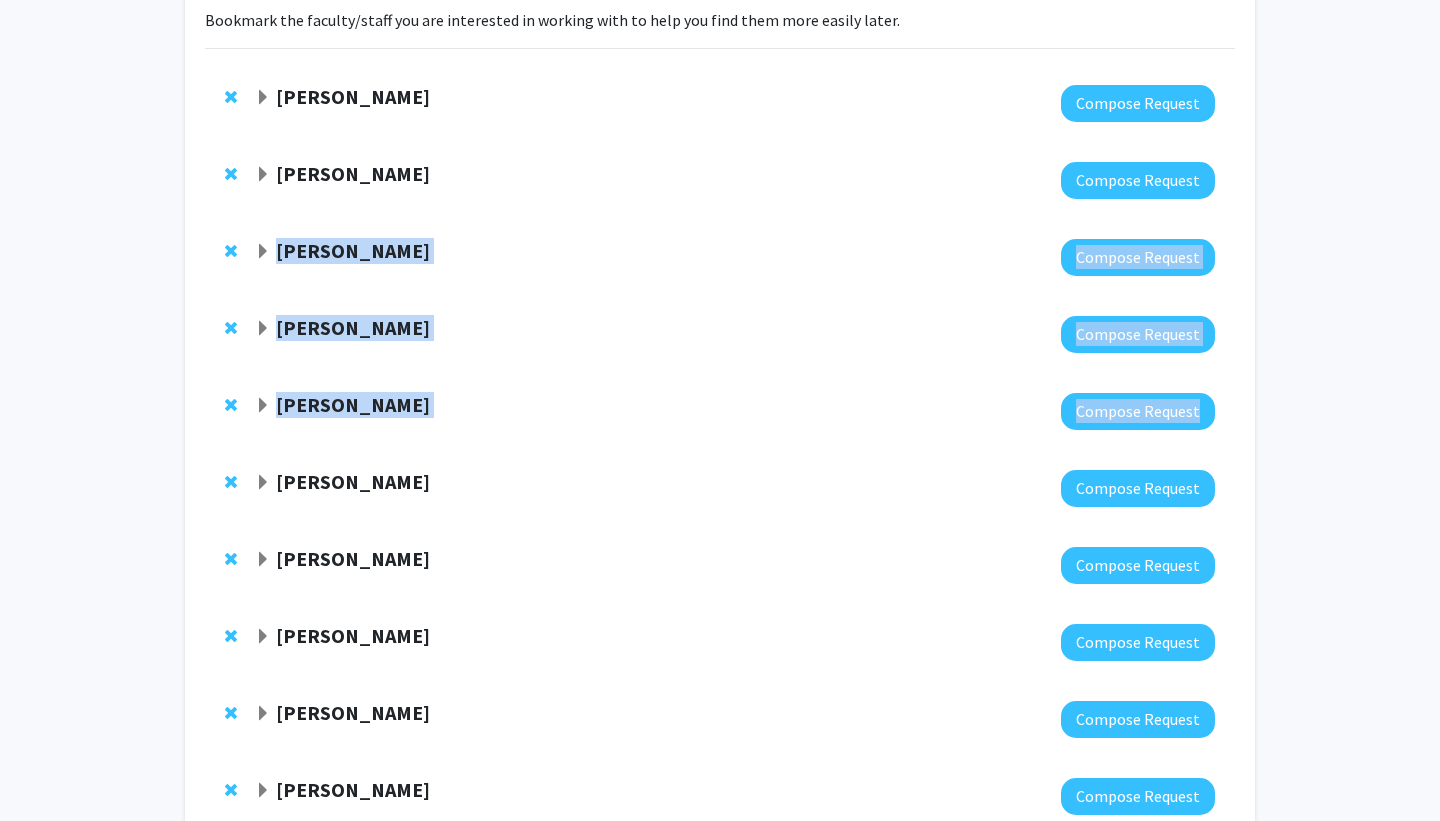 drag, startPoint x: 158, startPoint y: 222, endPoint x: 158, endPoint y: 503, distance: 281 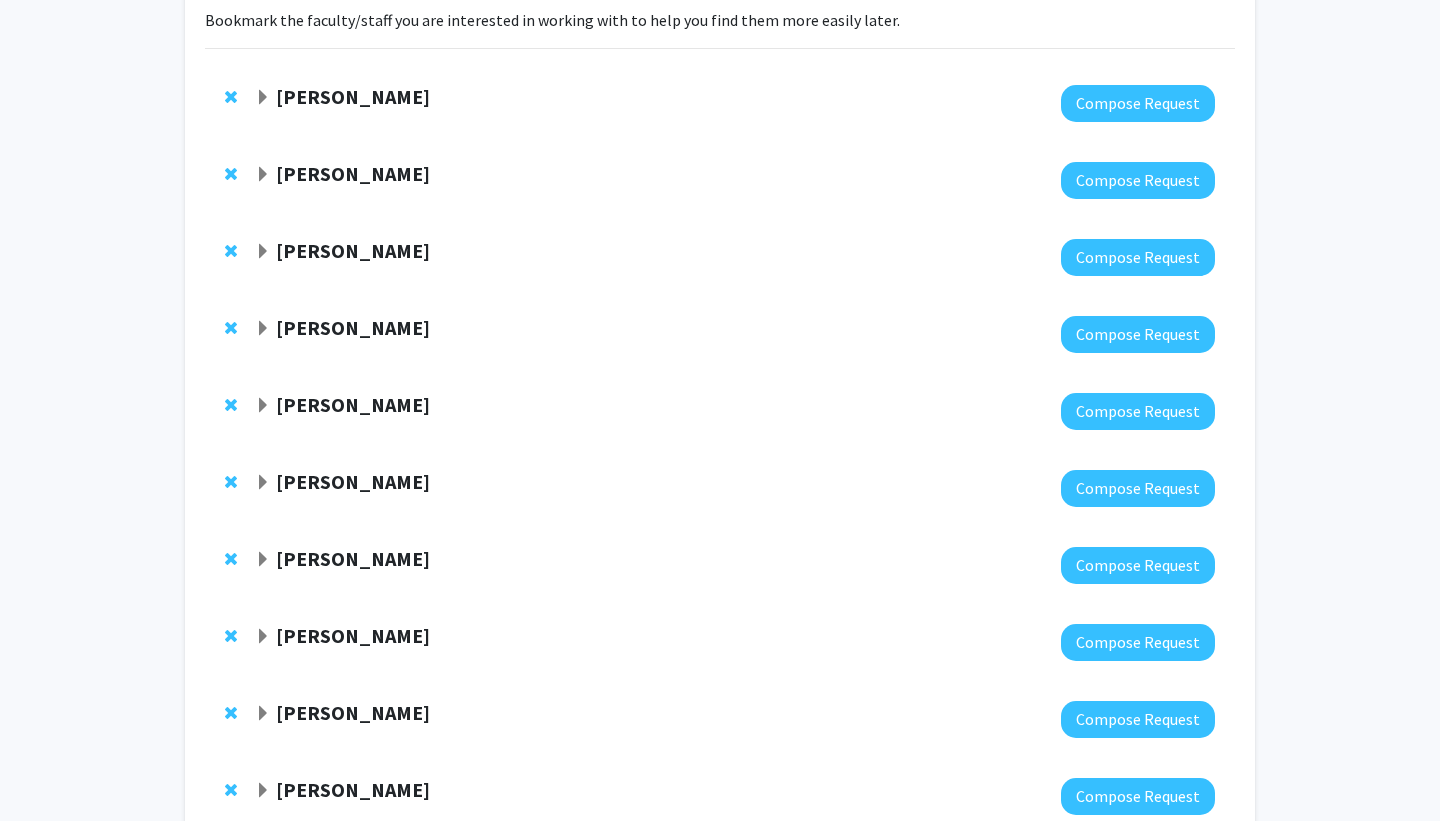 click 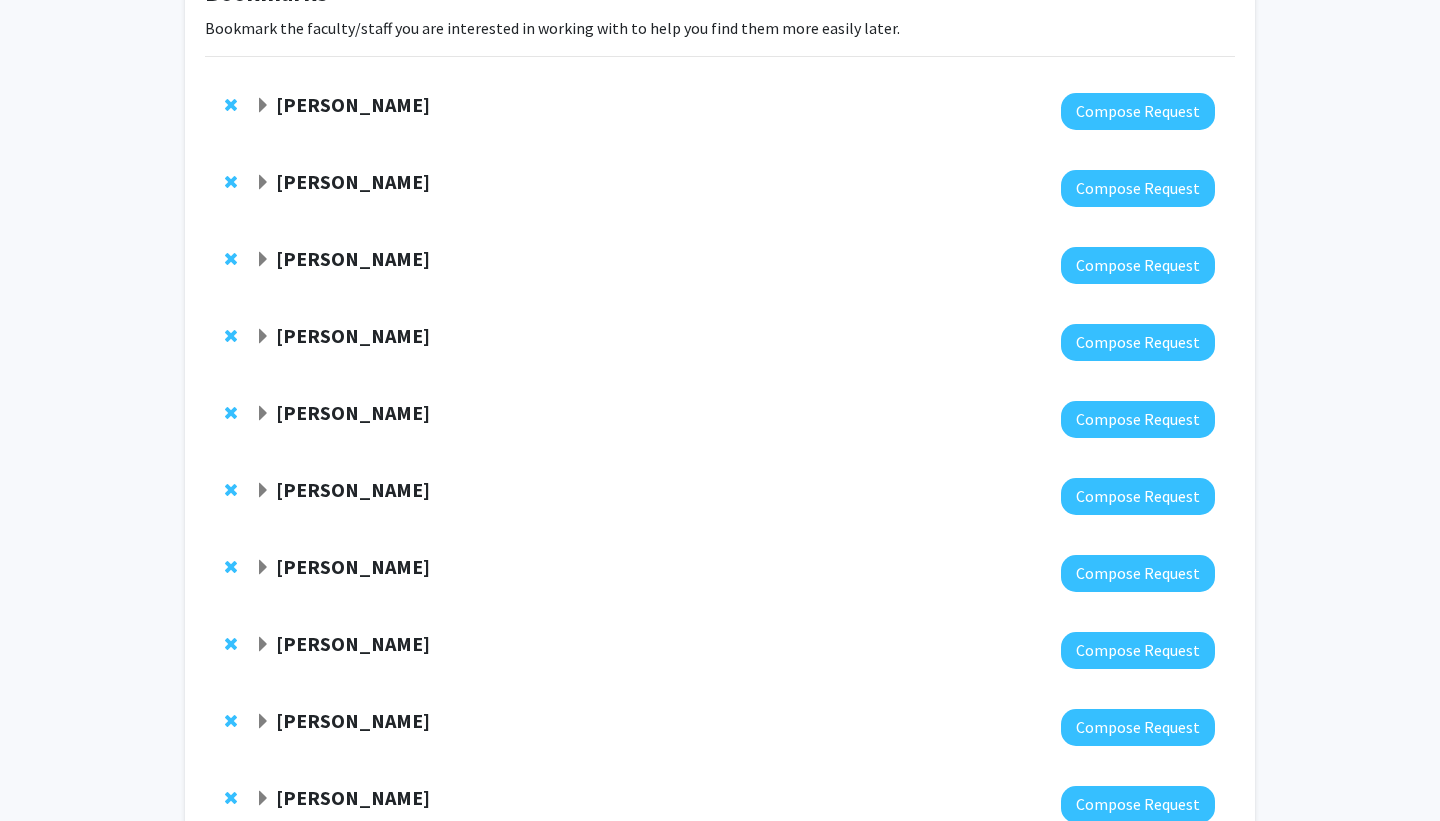 scroll, scrollTop: 0, scrollLeft: 0, axis: both 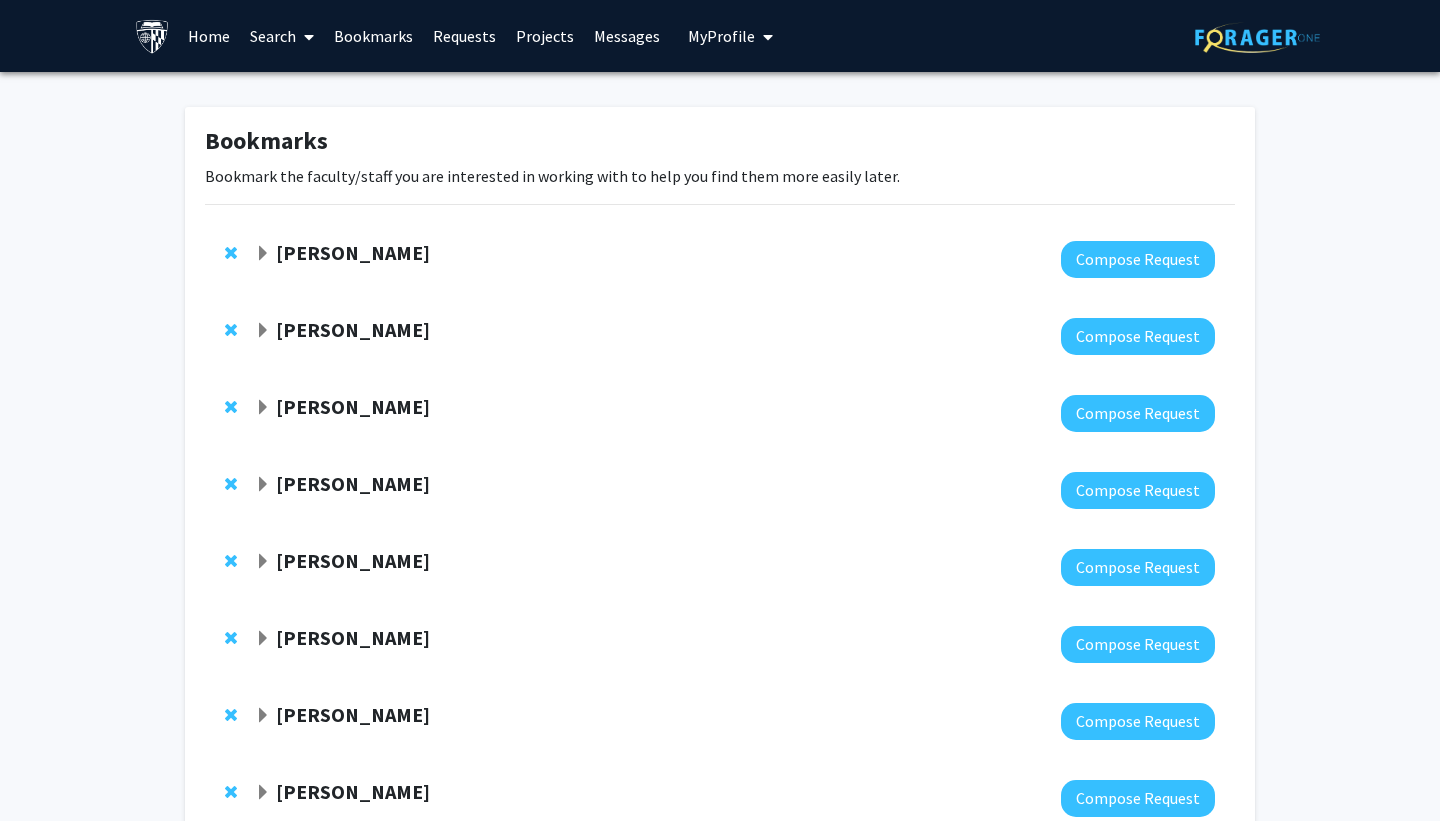 click on "[PERSON_NAME]" 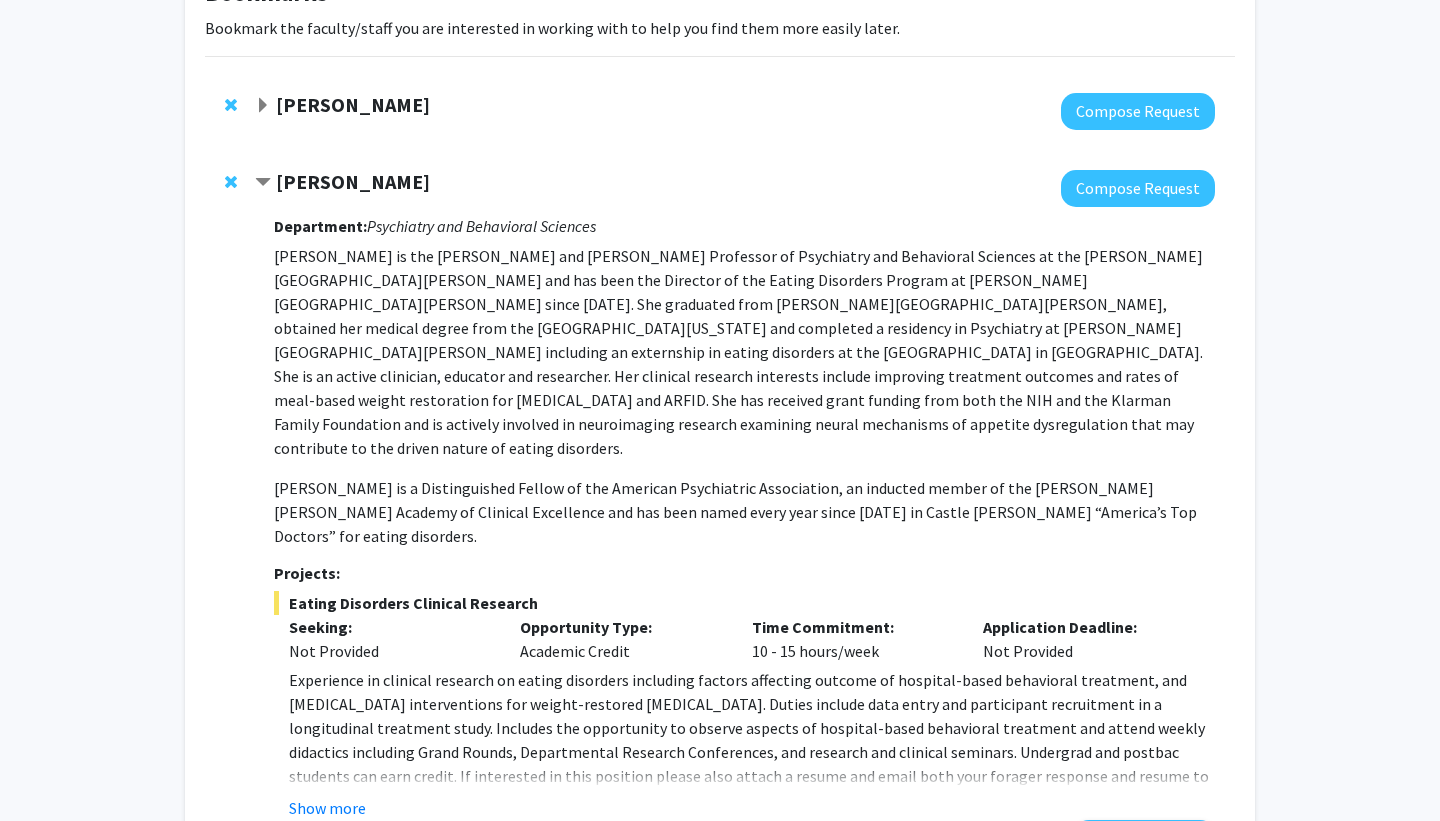 scroll, scrollTop: 168, scrollLeft: 0, axis: vertical 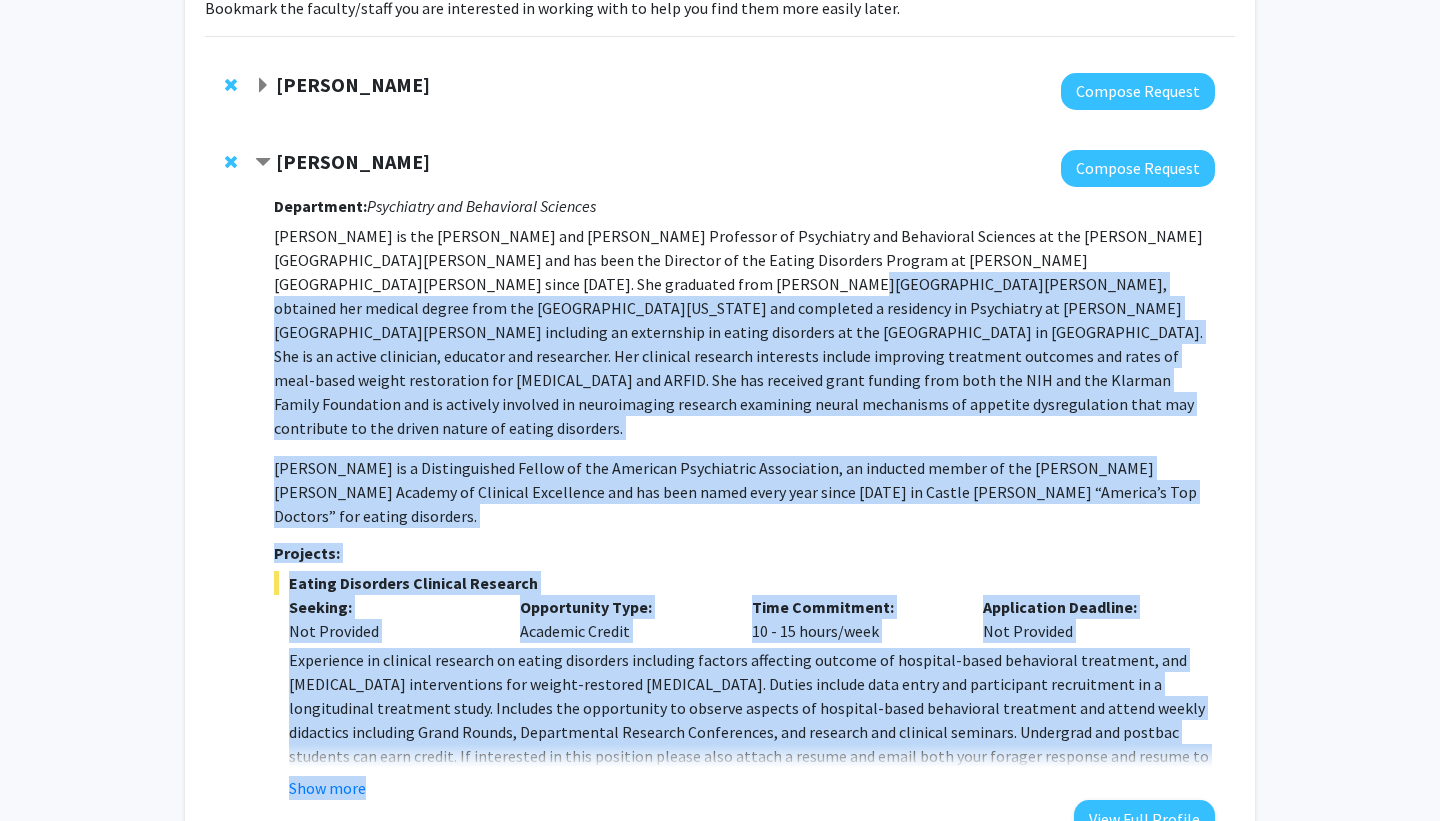 drag, startPoint x: 473, startPoint y: 378, endPoint x: 473, endPoint y: 758, distance: 380 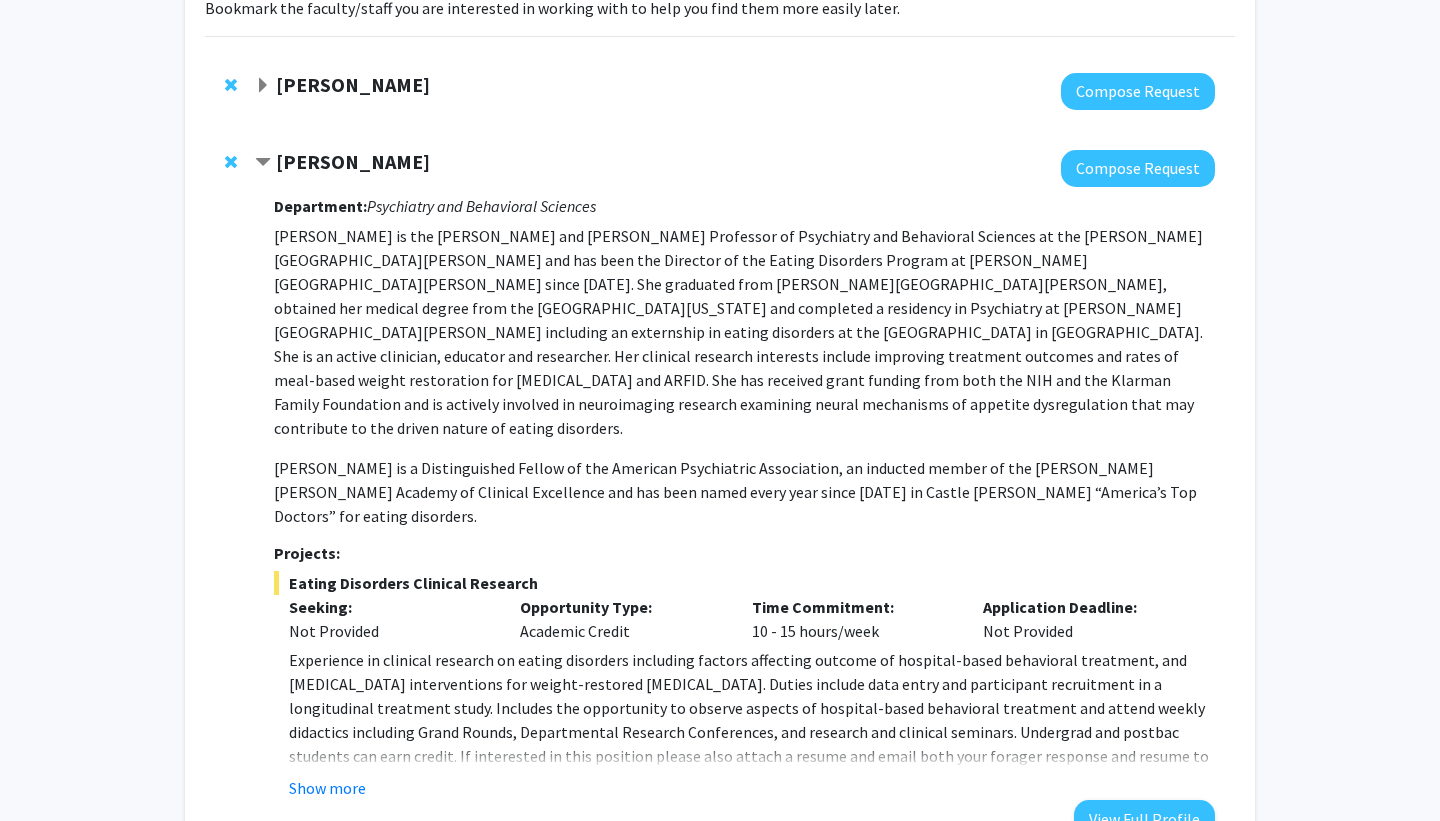 click on "Department:  Psychiatry and Behavioral Sciences  [PERSON_NAME] is the [PERSON_NAME] and [PERSON_NAME] Professor of Psychiatry and Behavioral Sciences at the [PERSON_NAME][GEOGRAPHIC_DATA][PERSON_NAME] and has been the Director of the Eating Disorders Program at [PERSON_NAME][GEOGRAPHIC_DATA][PERSON_NAME] since [DATE]. She graduated from [PERSON_NAME][GEOGRAPHIC_DATA][PERSON_NAME], obtained her medical degree from the [GEOGRAPHIC_DATA][US_STATE] and completed a residency in Psychiatry at [PERSON_NAME][GEOGRAPHIC_DATA][PERSON_NAME] including an externship in eating disorders at the [GEOGRAPHIC_DATA] in [GEOGRAPHIC_DATA]. She is an active clinician, educator and researcher. Her clinical research interests include improving treatment outcomes and rates of meal-based weight restoration for [MEDICAL_DATA] and ARFID. She has received grant funding from both the NIH and the Klarman Family Foundation and is actively involved in neuroimaging research examining neural mechanisms of appetite dysregulation that may contribute to the driven nature of eating disorders.  Projects: Seeking: Not Provided" at bounding box center (744, 512) 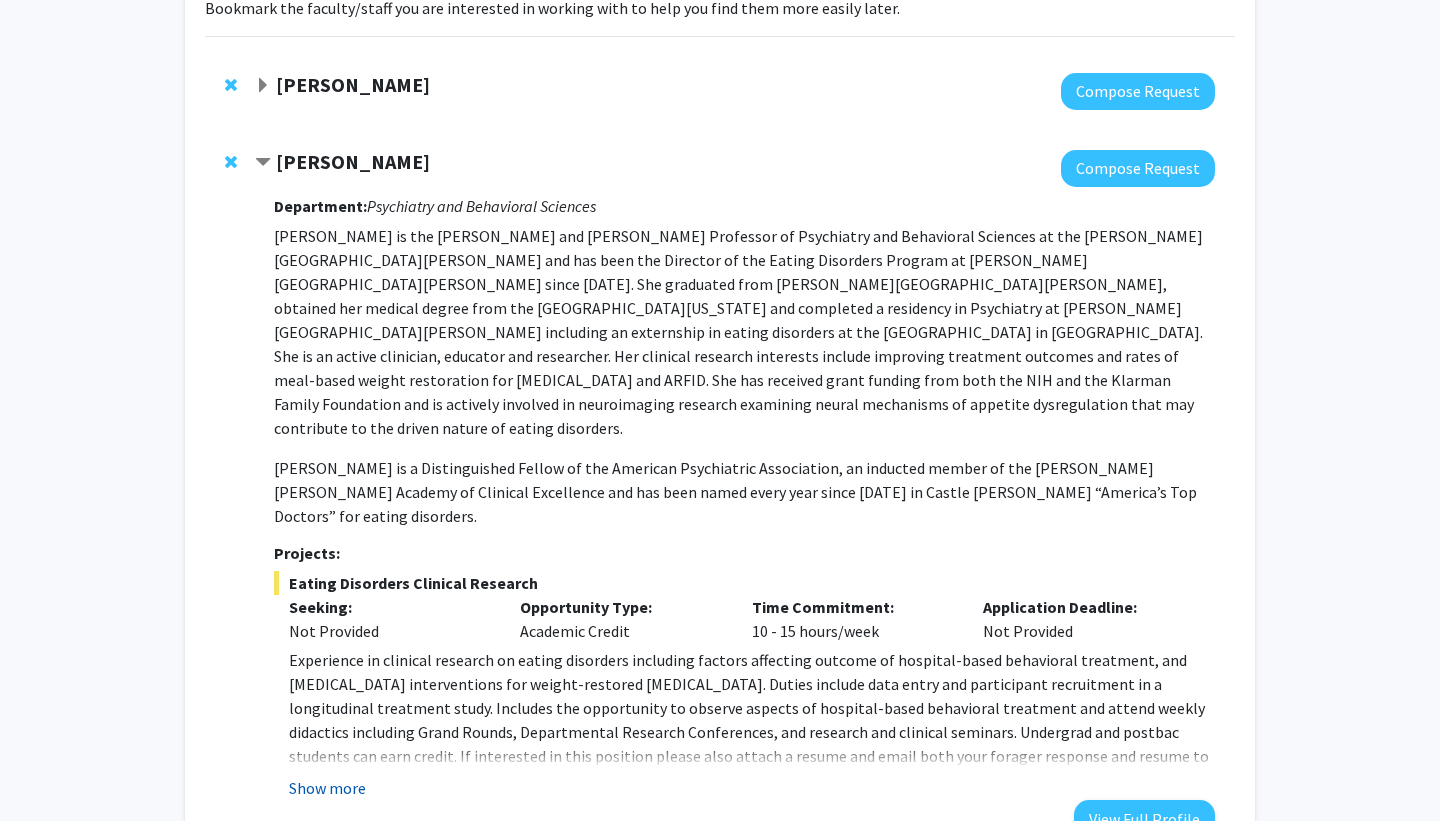 click on "Show more" at bounding box center (327, 788) 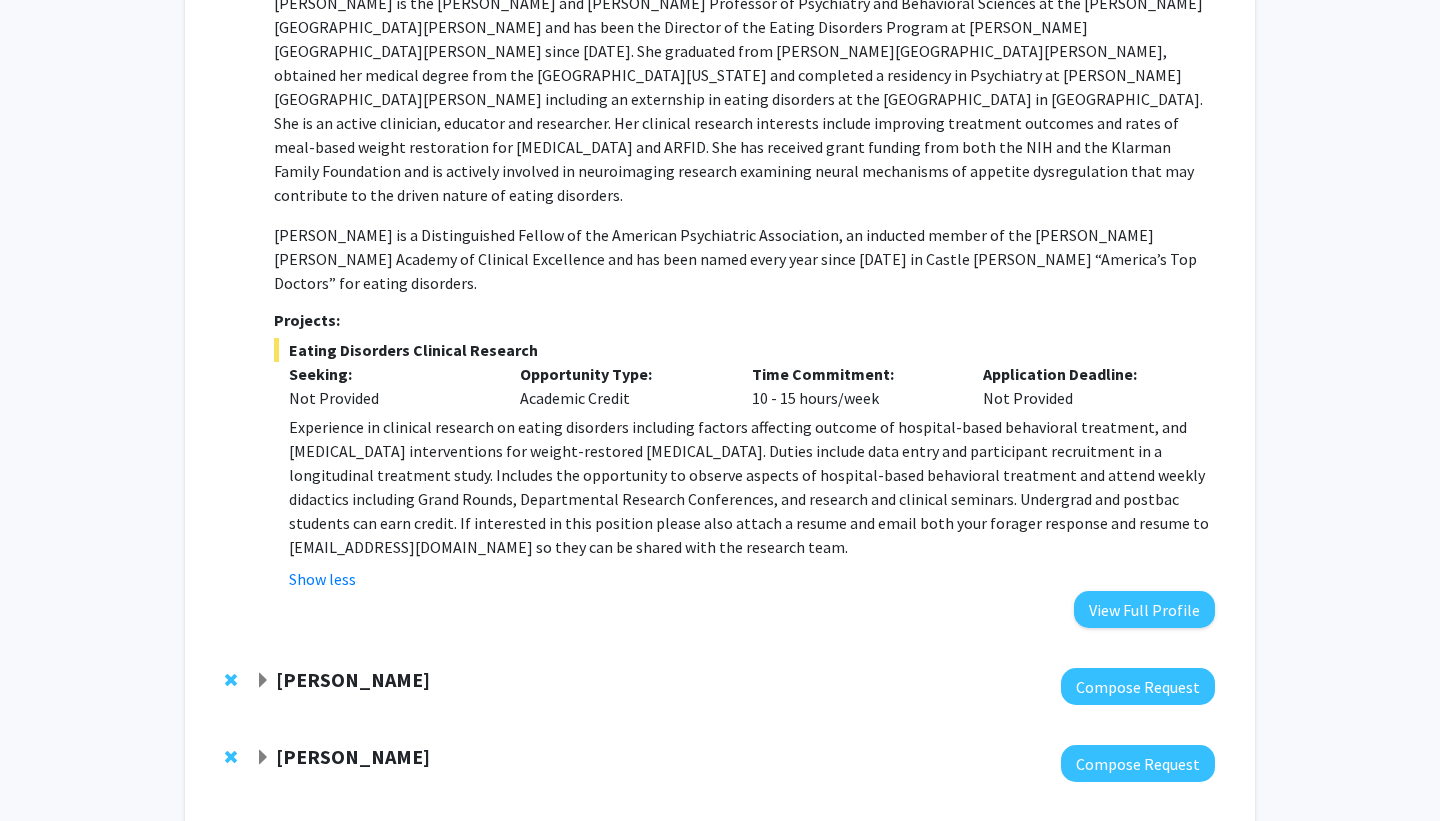 scroll, scrollTop: 424, scrollLeft: 0, axis: vertical 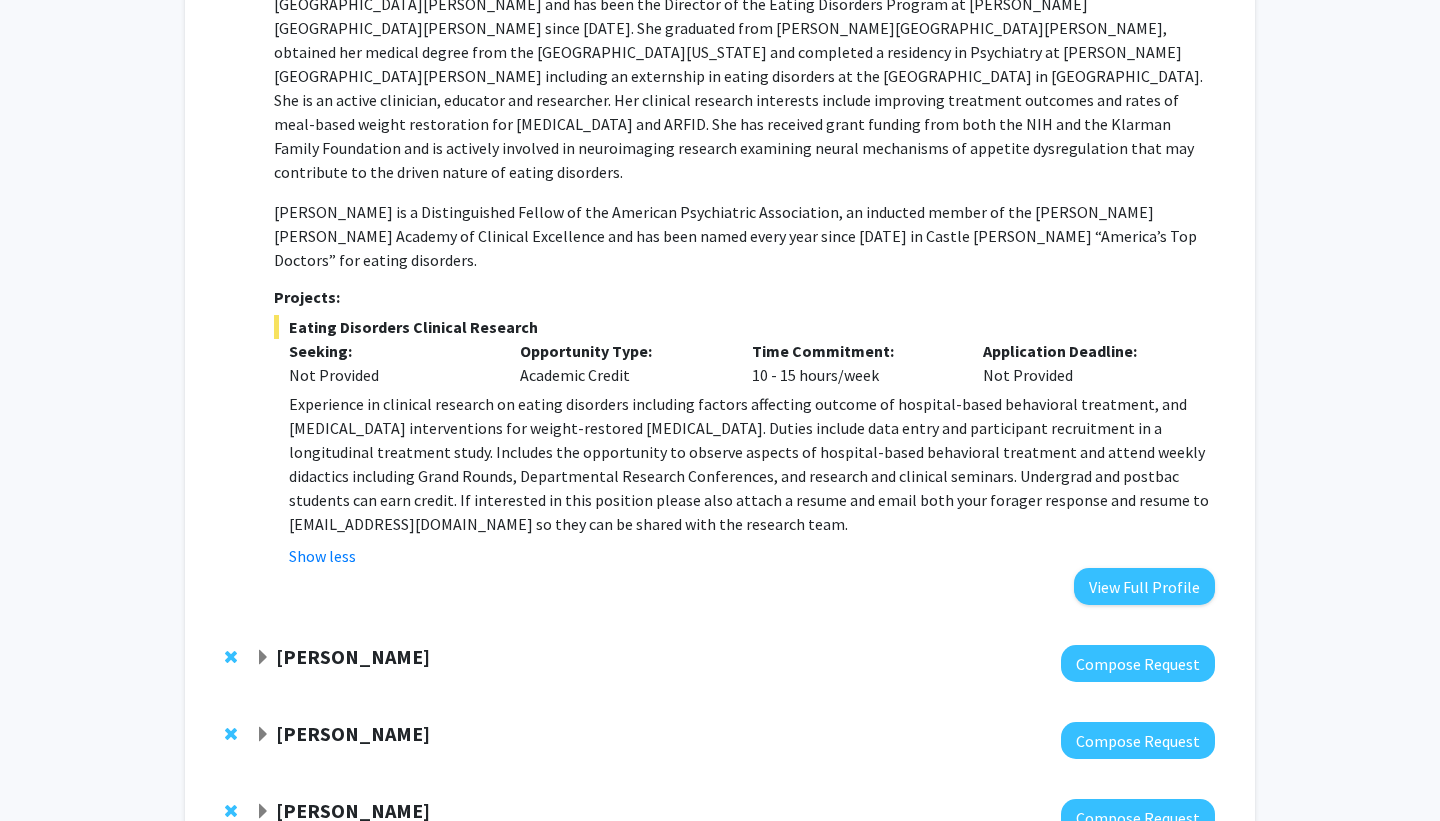 click on "Experience in clinical research on eating disorders including factors affecting outcome of hospital-based behavioral treatment, and [MEDICAL_DATA] interventions for weight-restored [MEDICAL_DATA]. Duties include data entry and participant recruitment in a longitudinal treatment study. Includes the opportunity to observe aspects of hospital-based behavioral treatment and attend weekly didactics including Grand Rounds, Departmental Research Conferences, and research and clinical seminars. Undergrad and postbac students can earn credit. If interested in this position please also attach a resume and email both your forager response and resume to [EMAIL_ADDRESS][DOMAIN_NAME] so they can be shared with the research team." at bounding box center (749, 464) 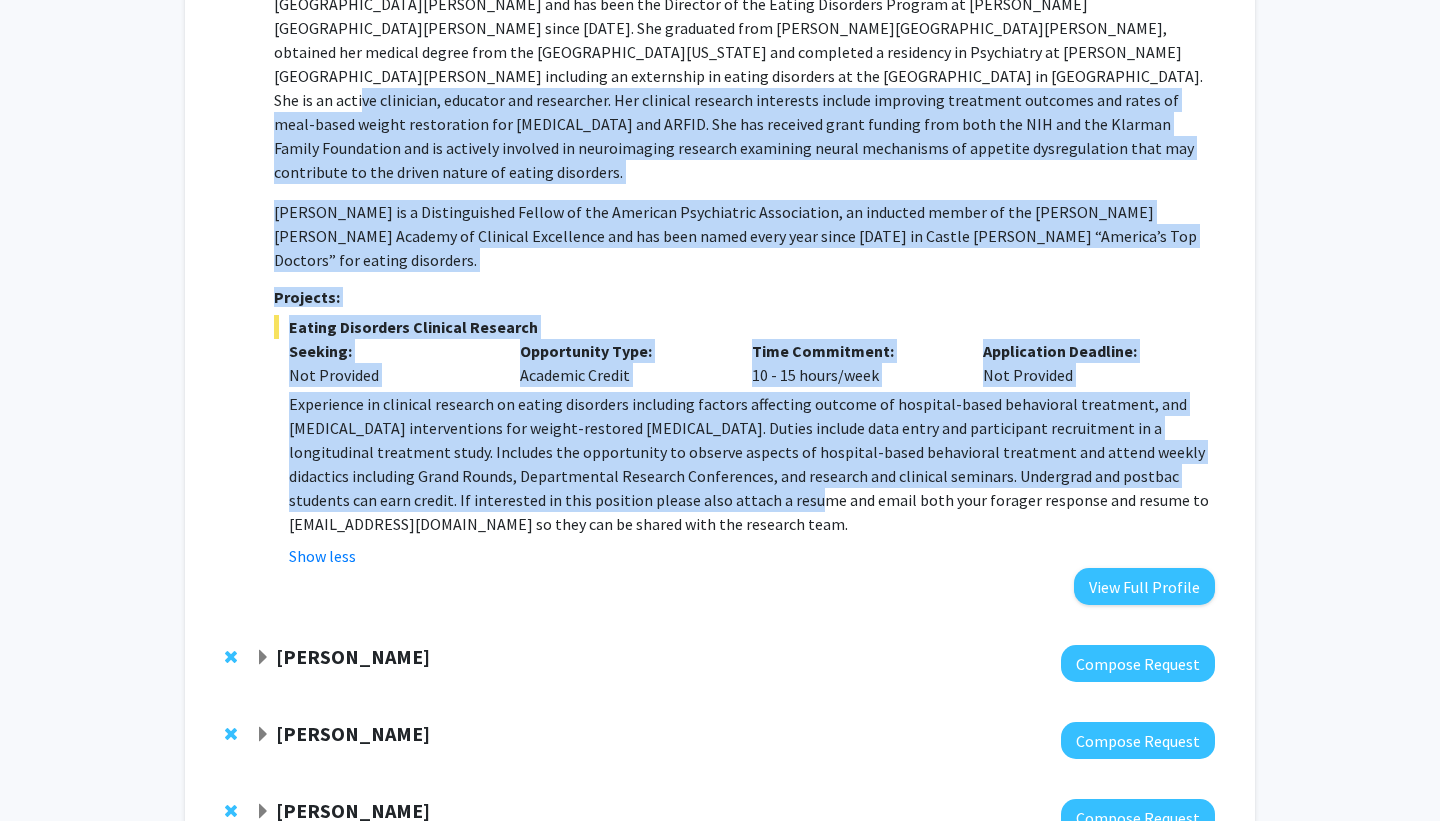 drag, startPoint x: 580, startPoint y: 432, endPoint x: 580, endPoint y: 72, distance: 360 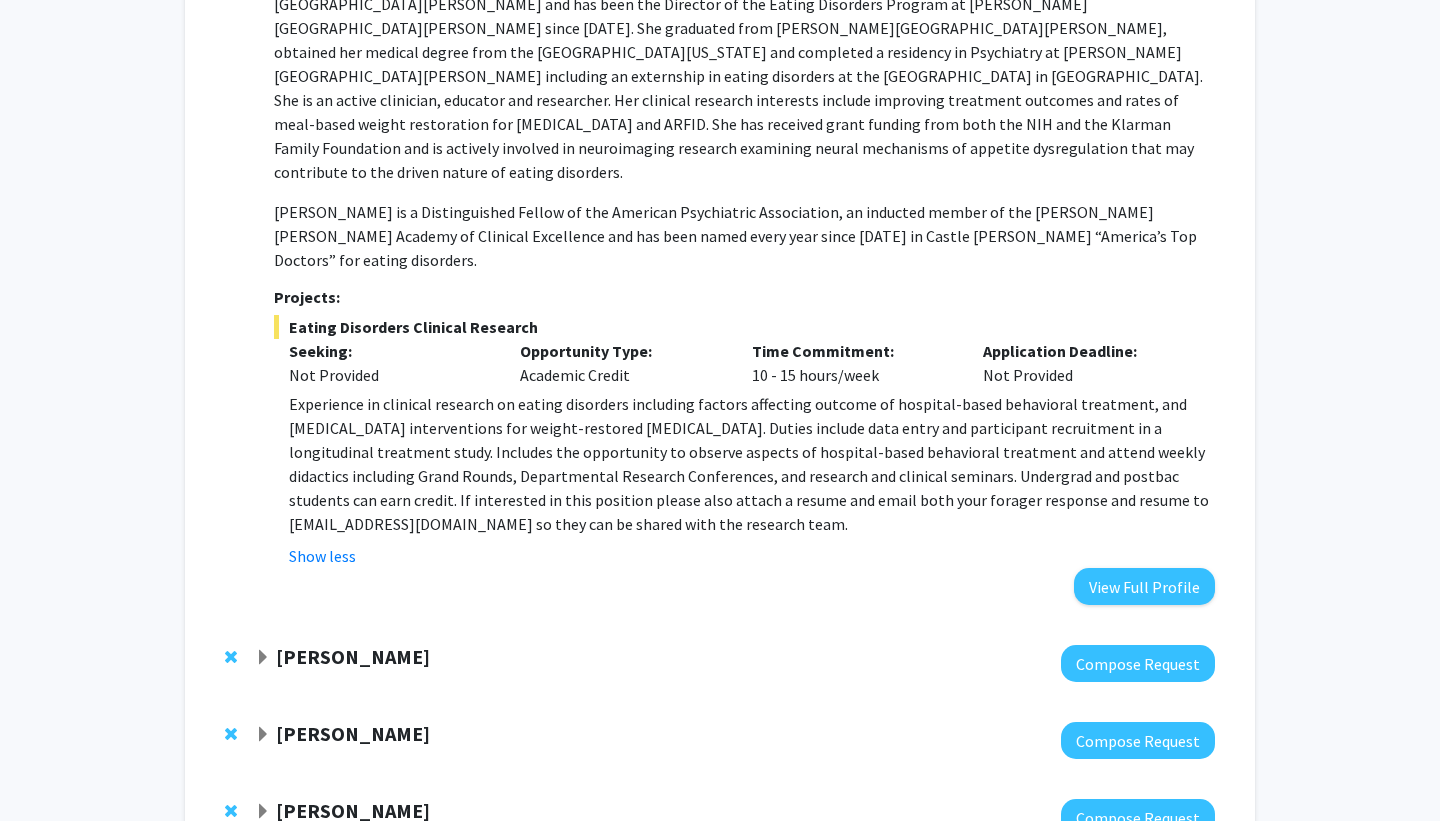 drag, startPoint x: 255, startPoint y: 472, endPoint x: 253, endPoint y: 128, distance: 344.00583 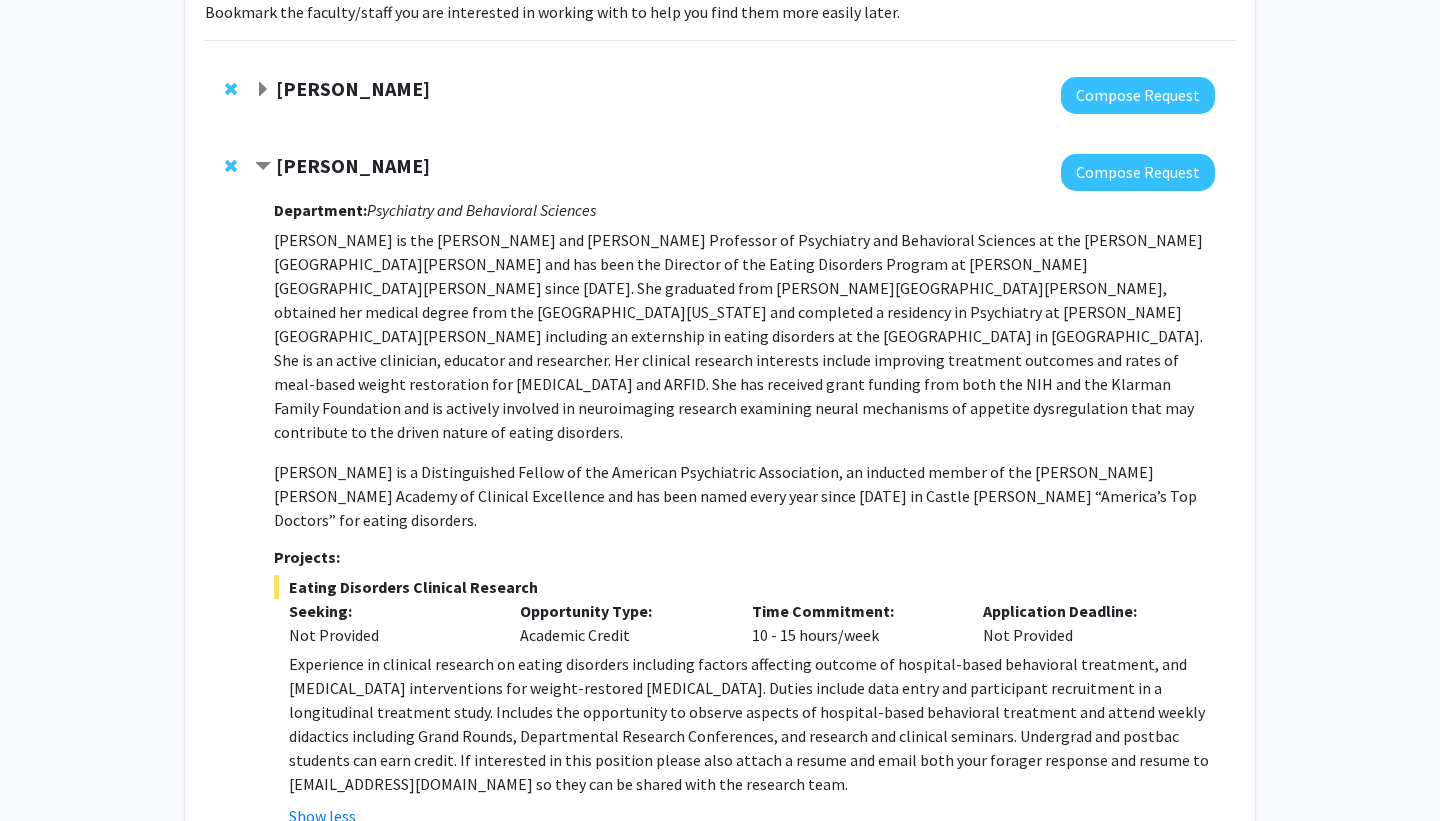 scroll, scrollTop: 98, scrollLeft: 0, axis: vertical 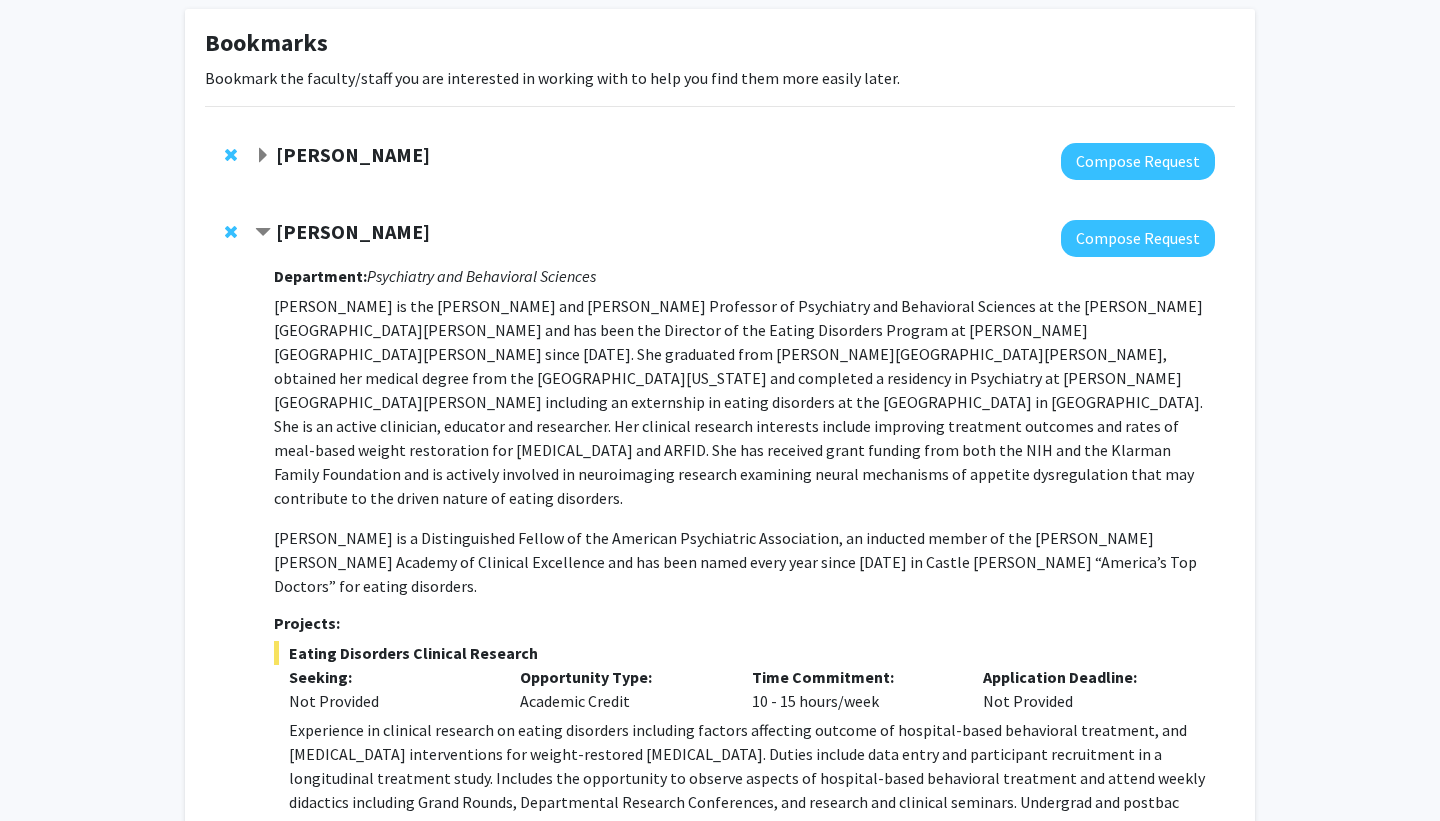 click on "[PERSON_NAME]" 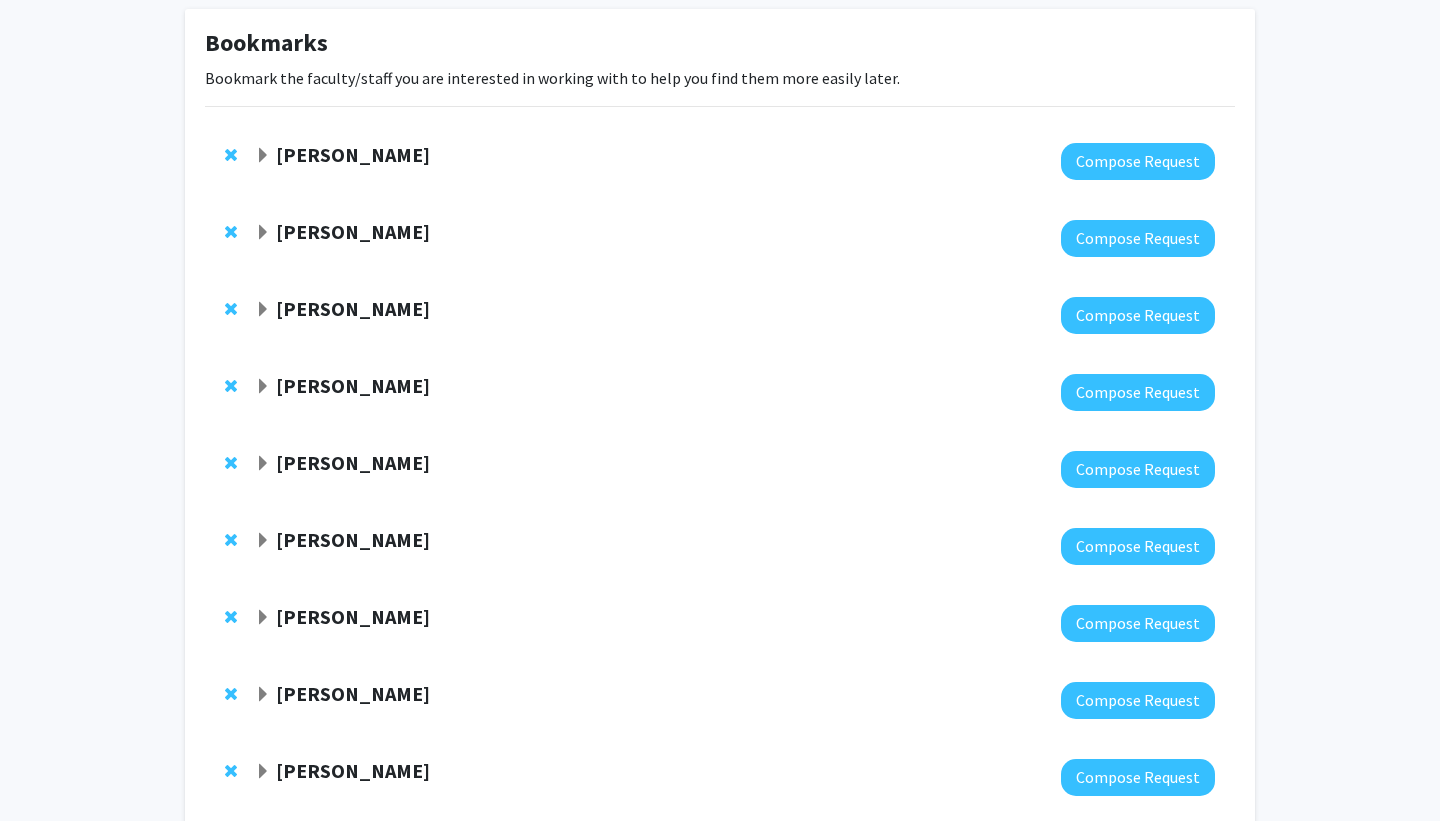 scroll, scrollTop: 228, scrollLeft: 0, axis: vertical 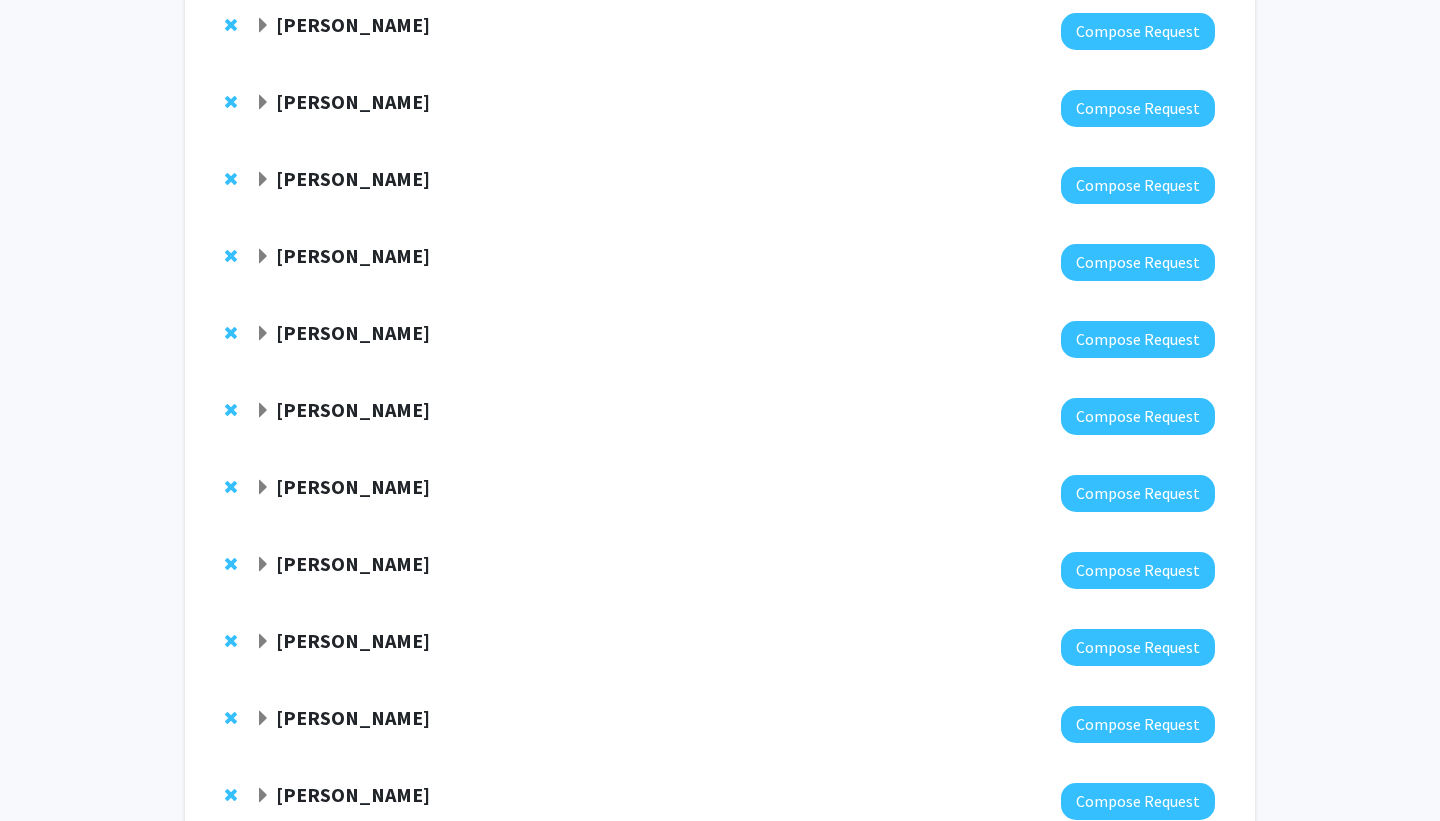 click on "[PERSON_NAME]" 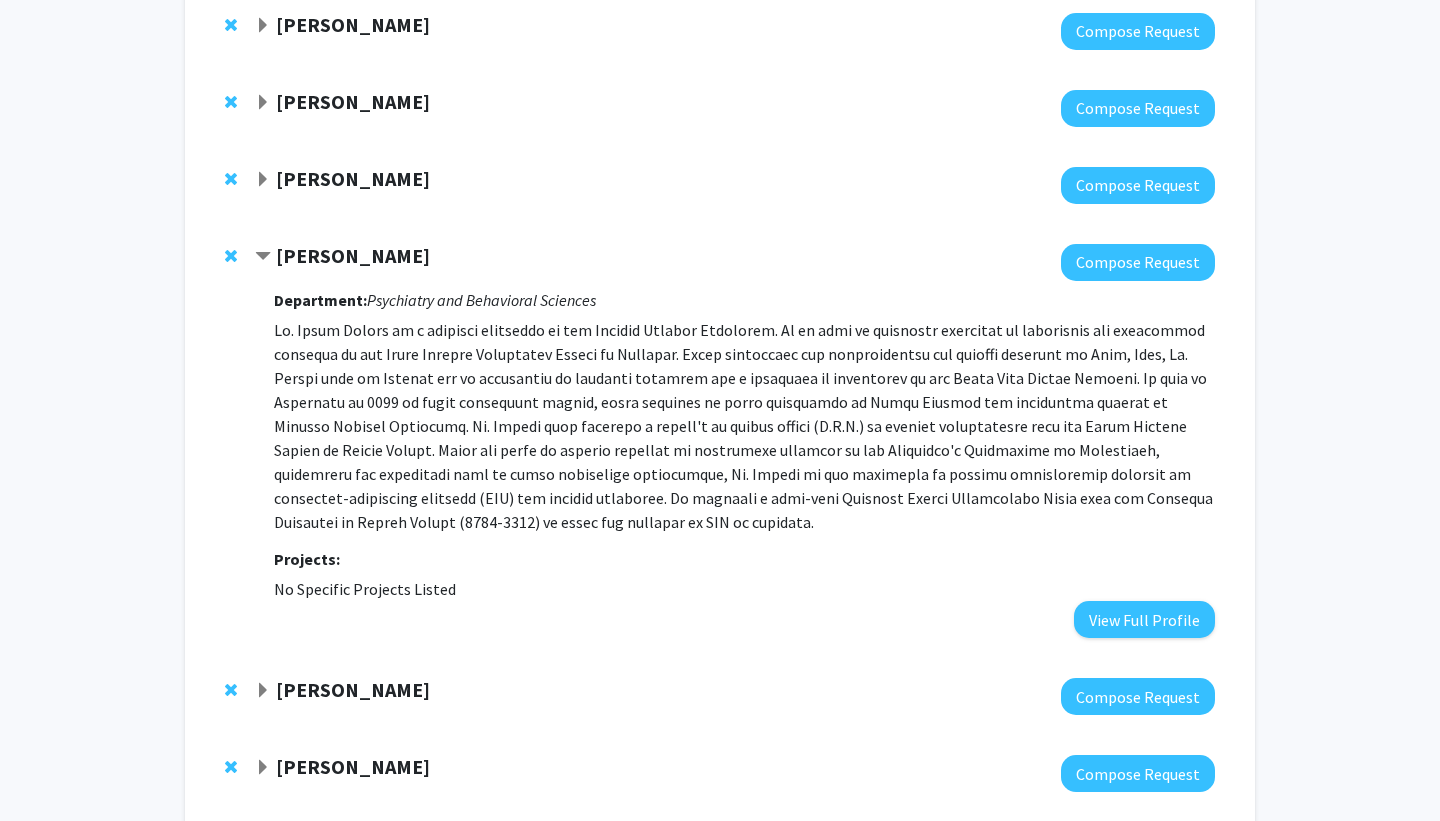 click on "[PERSON_NAME]" 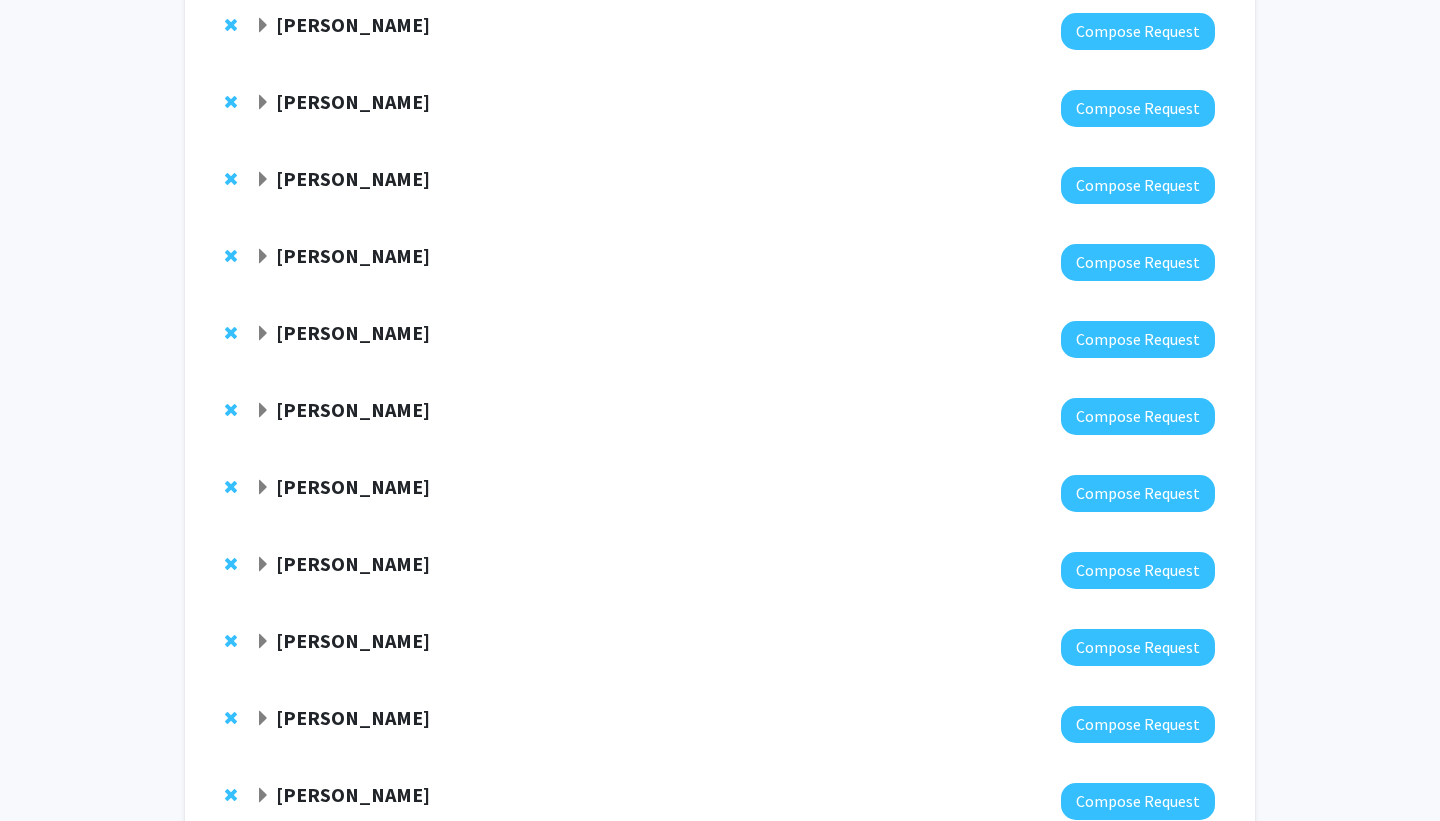 click 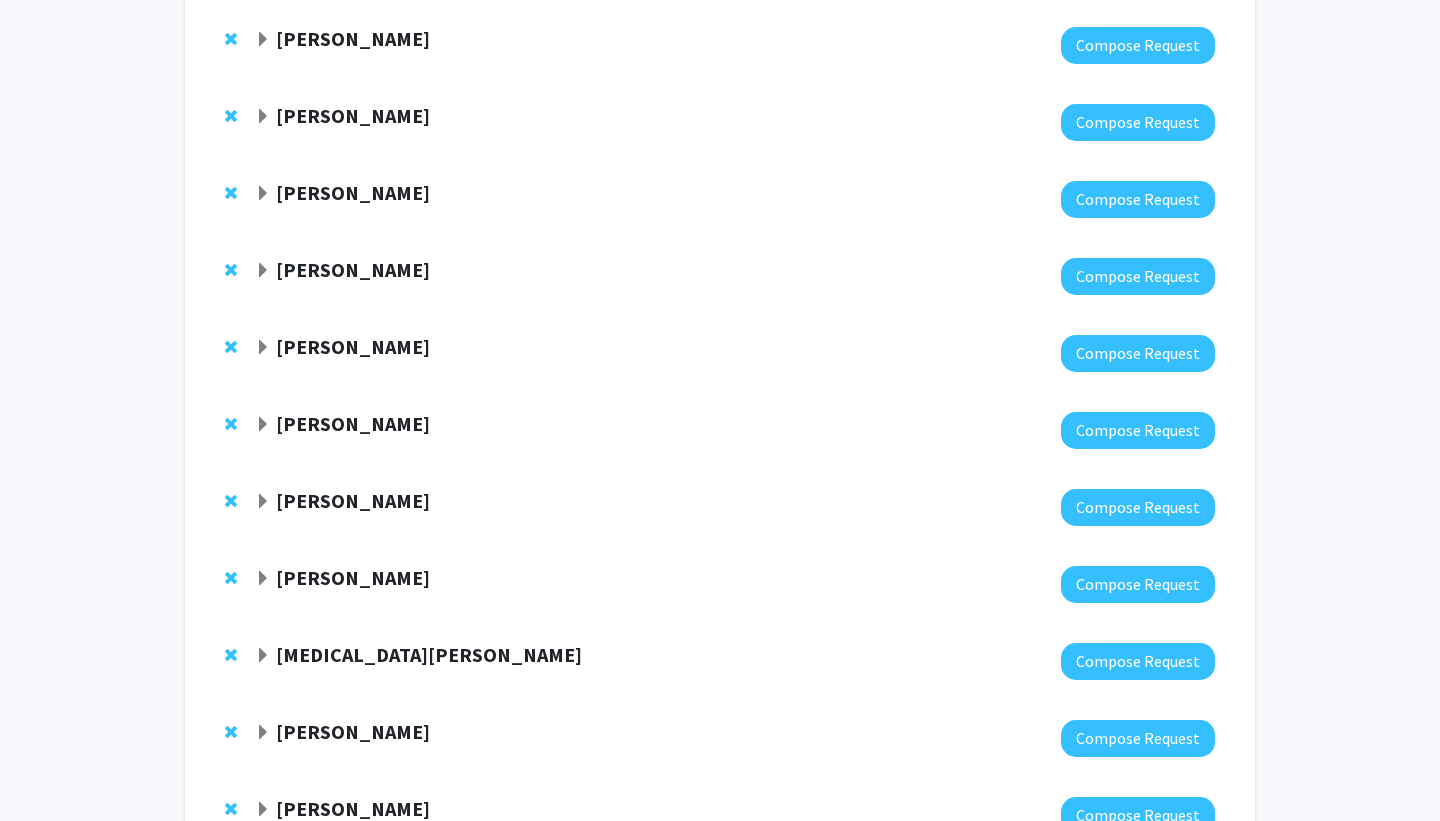 scroll, scrollTop: 503, scrollLeft: 0, axis: vertical 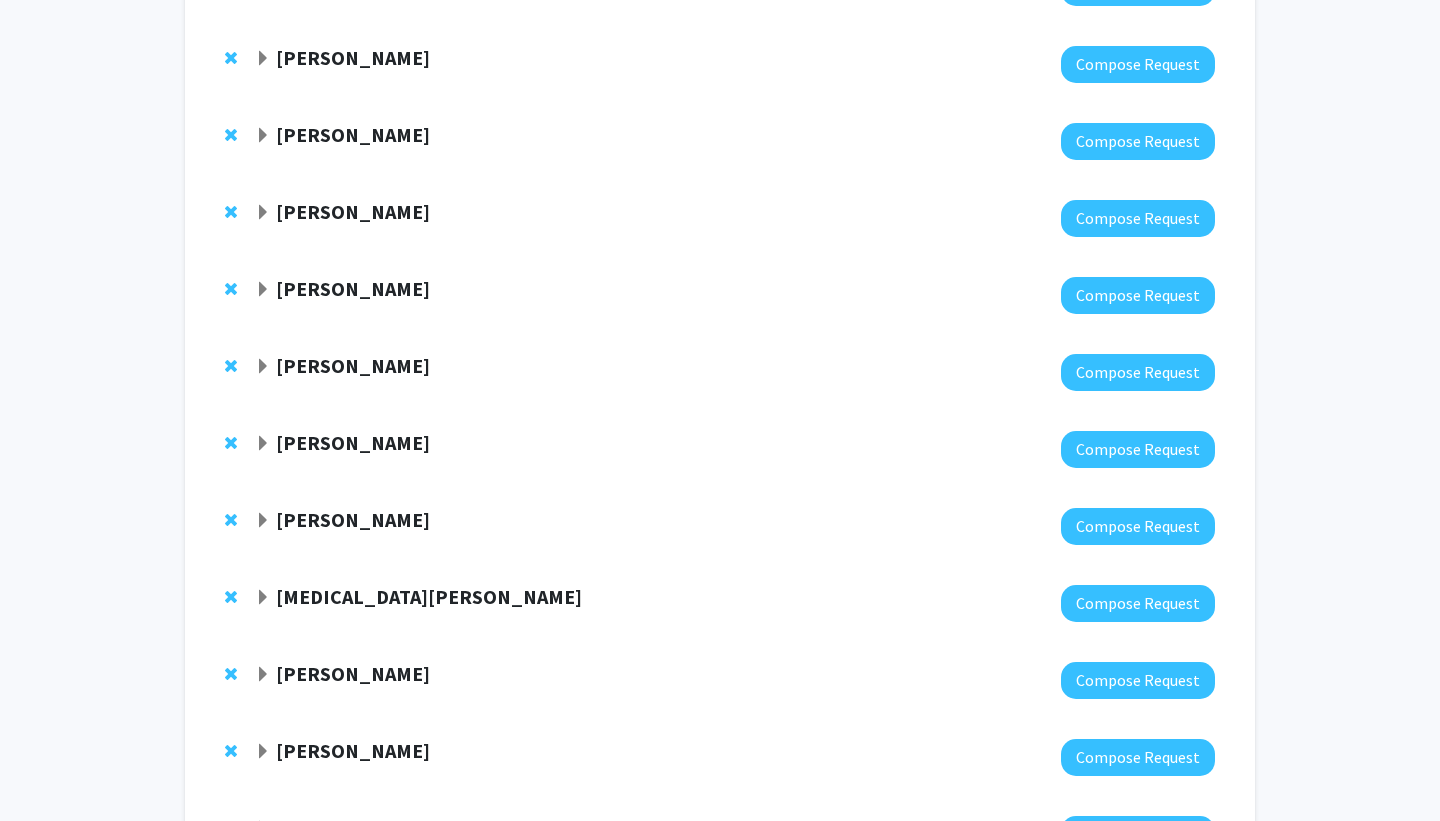 click on "[PERSON_NAME]" 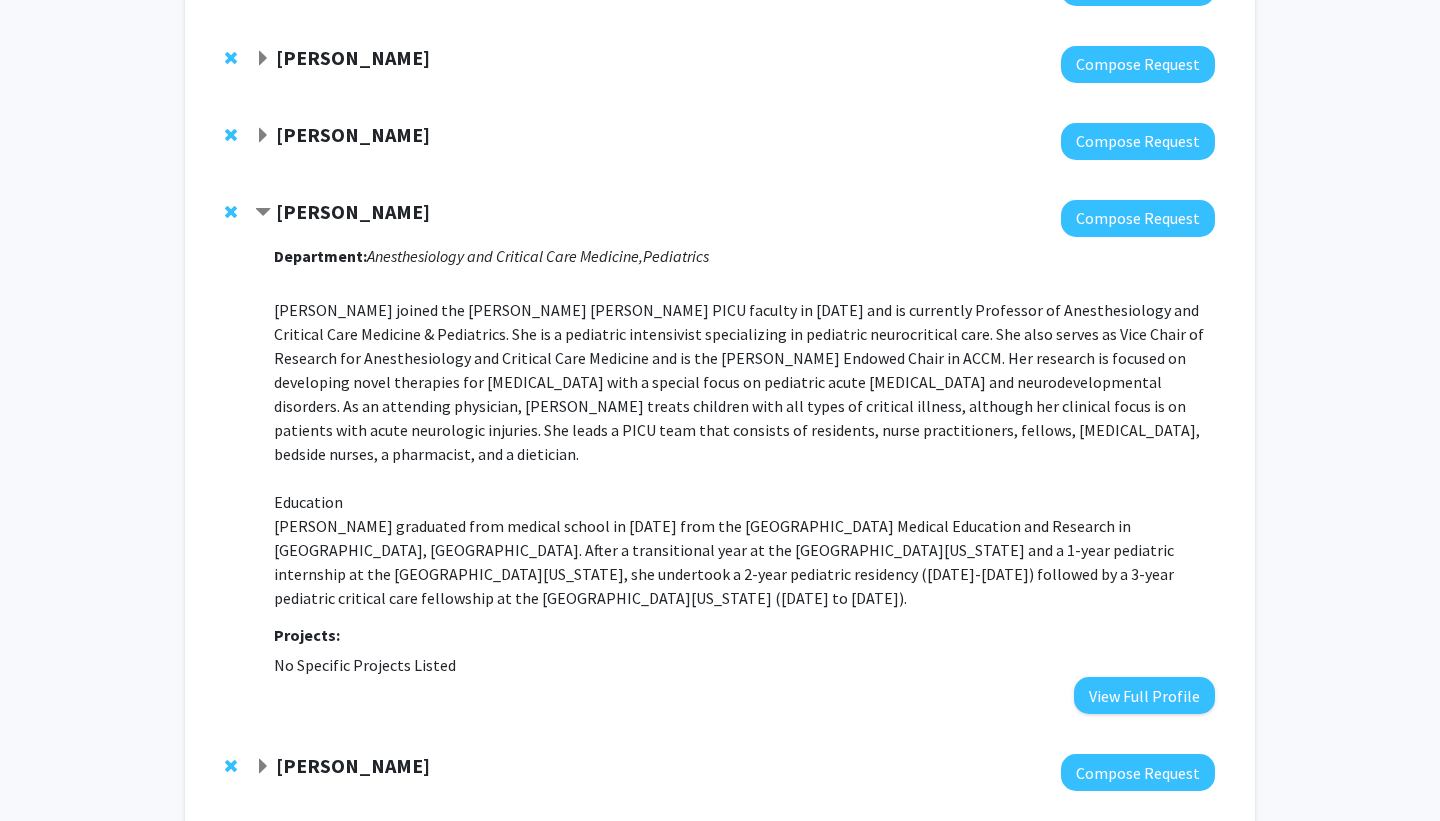 click on "[PERSON_NAME]" 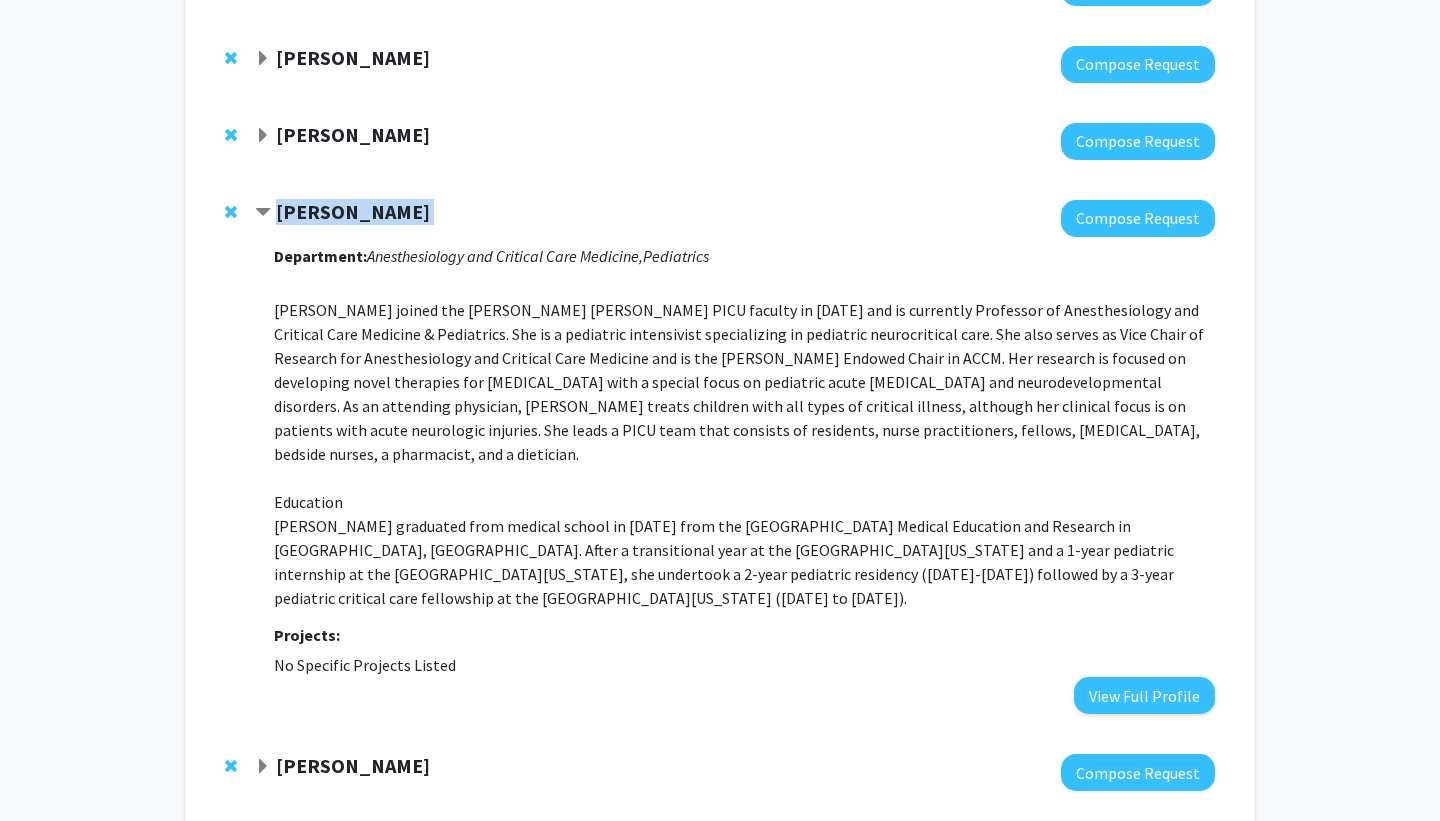 click on "[PERSON_NAME]" 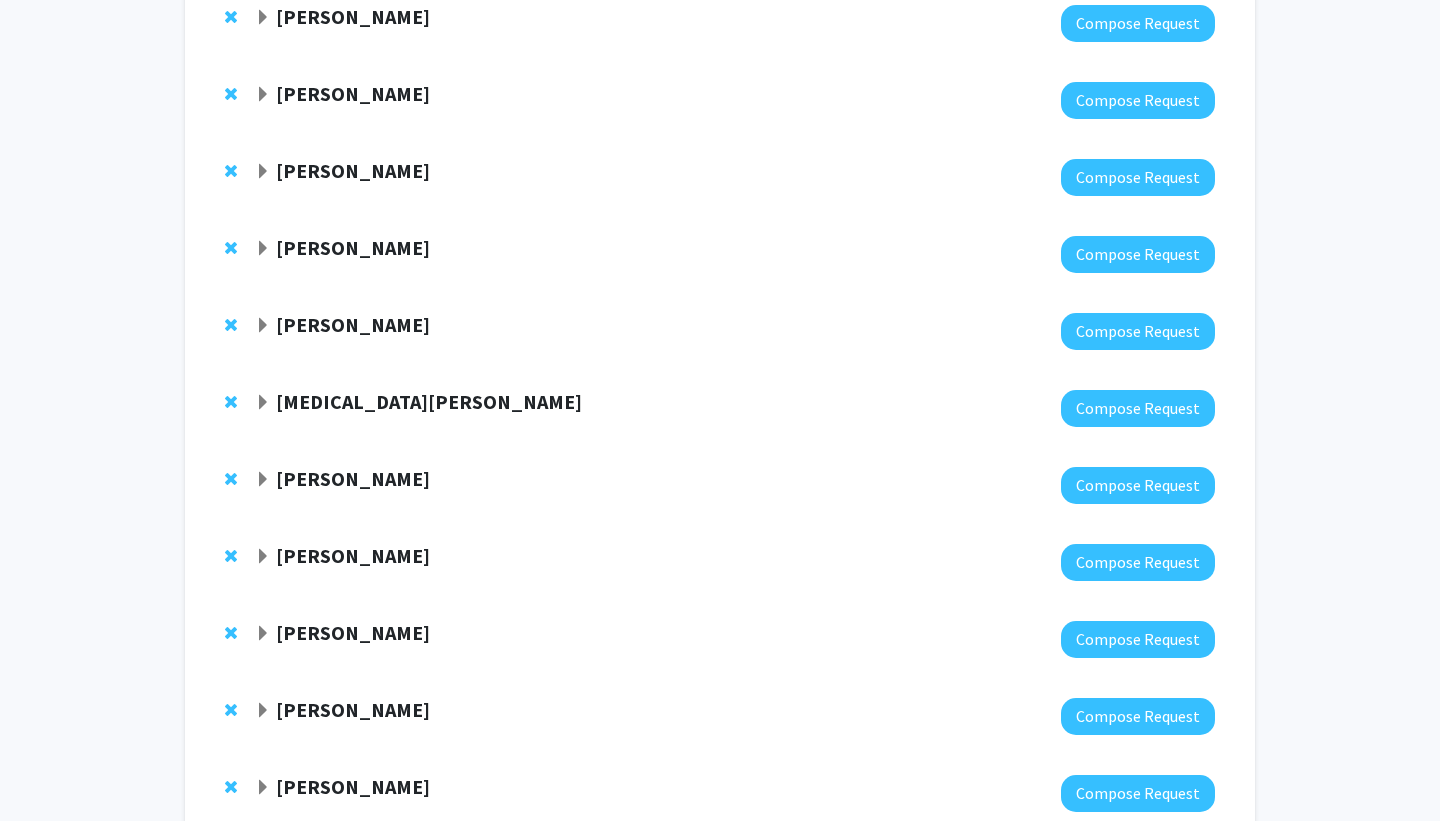 click on "Bookmarks  Bookmark the faculty/staff you are interested in working with to help you find them more easily later.  [PERSON_NAME]  Compose Request  [PERSON_NAME]  Compose Request  [PERSON_NAME]  Compose Request  [PERSON_NAME]  Compose Request  [PERSON_NAME]  Compose Request  [PERSON_NAME]  Compose Request  [PERSON_NAME]  Compose Request  [PERSON_NAME]  Compose Request  [PERSON_NAME]  Compose Request  [PERSON_NAME]  Compose Request  [PERSON_NAME]  Compose Request  [MEDICAL_DATA][PERSON_NAME]  Compose Request  [PERSON_NAME]  Compose Request  [PERSON_NAME]  Compose Request  [PERSON_NAME]  Compose Request  [PERSON_NAME]  Compose Request  [PERSON_NAME]  Compose Request  [PERSON_NAME]  Compose Request  [PERSON_NAME] Mysore  Compose Request  [PERSON_NAME]  Compose Request  [PERSON_NAME]  Compose Request  [PERSON_NAME]  Compose Request  [PERSON_NAME]  Compose Request  Department:  Psychiatry and Behavioral Sciences    Projects:  No Specific Projects Listed   View Full Profile  [PERSON_NAME]  Compose Request  Department:" 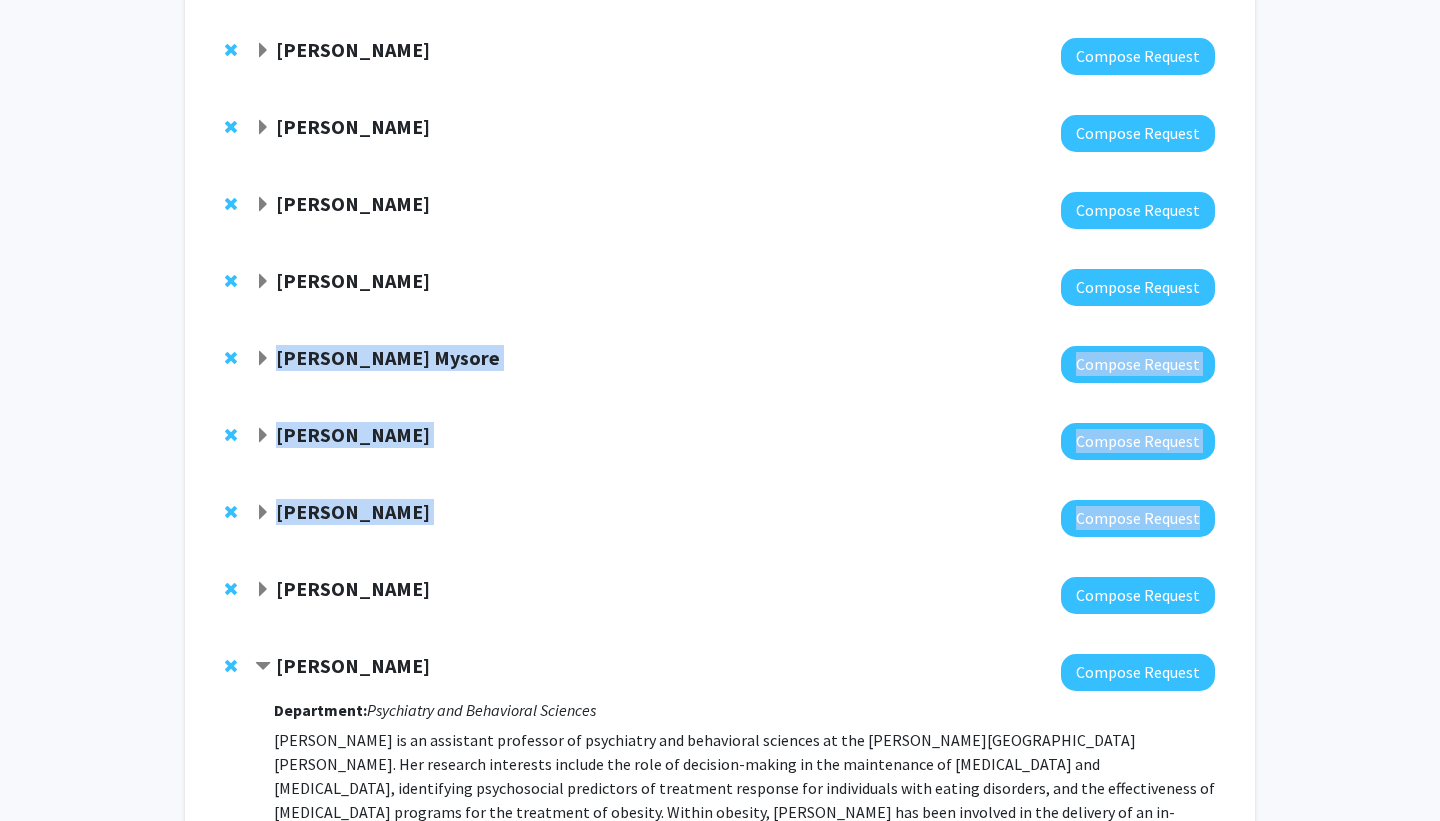 drag, startPoint x: 190, startPoint y: 430, endPoint x: 190, endPoint y: 610, distance: 180 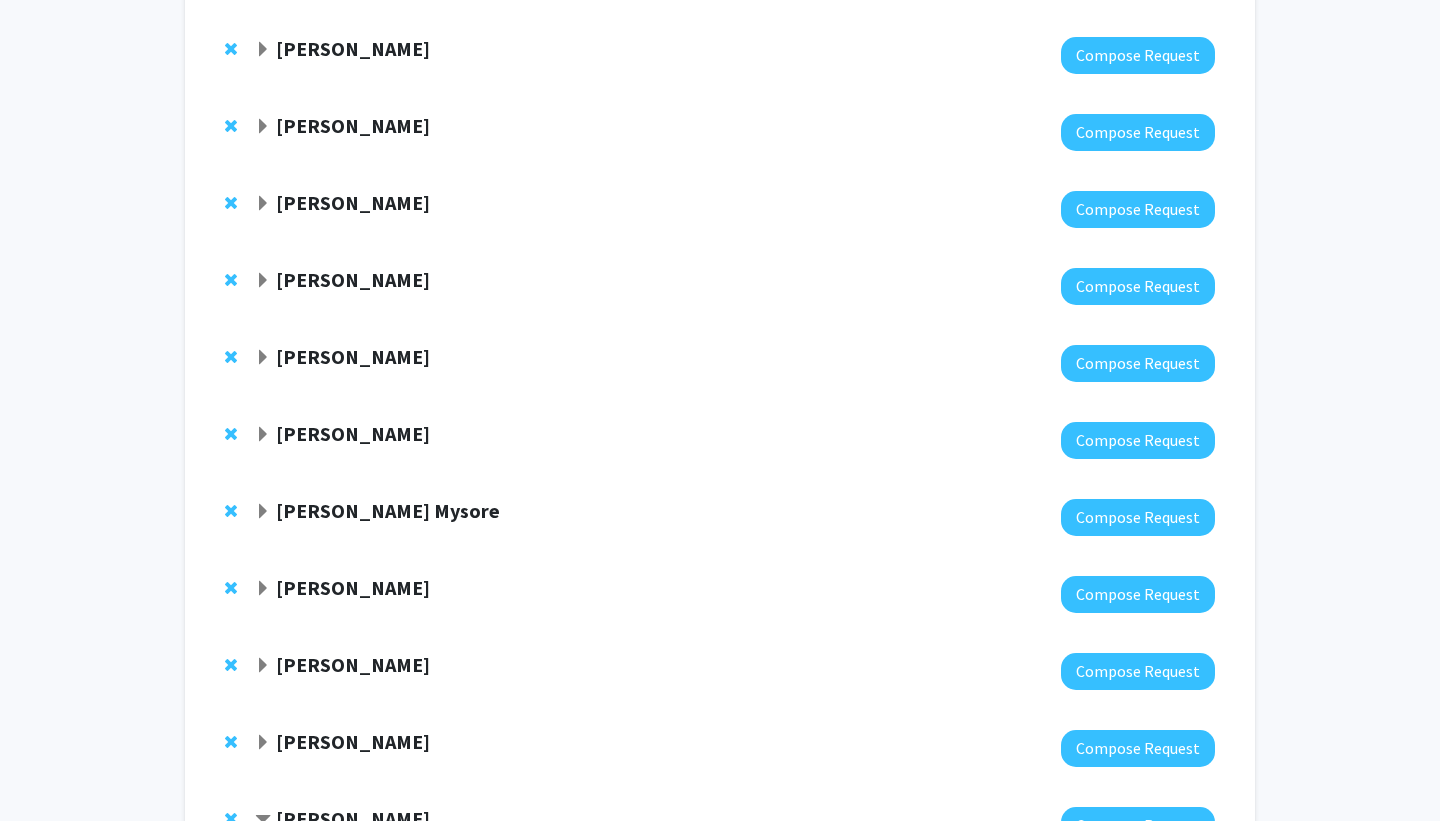 scroll, scrollTop: 1097, scrollLeft: 0, axis: vertical 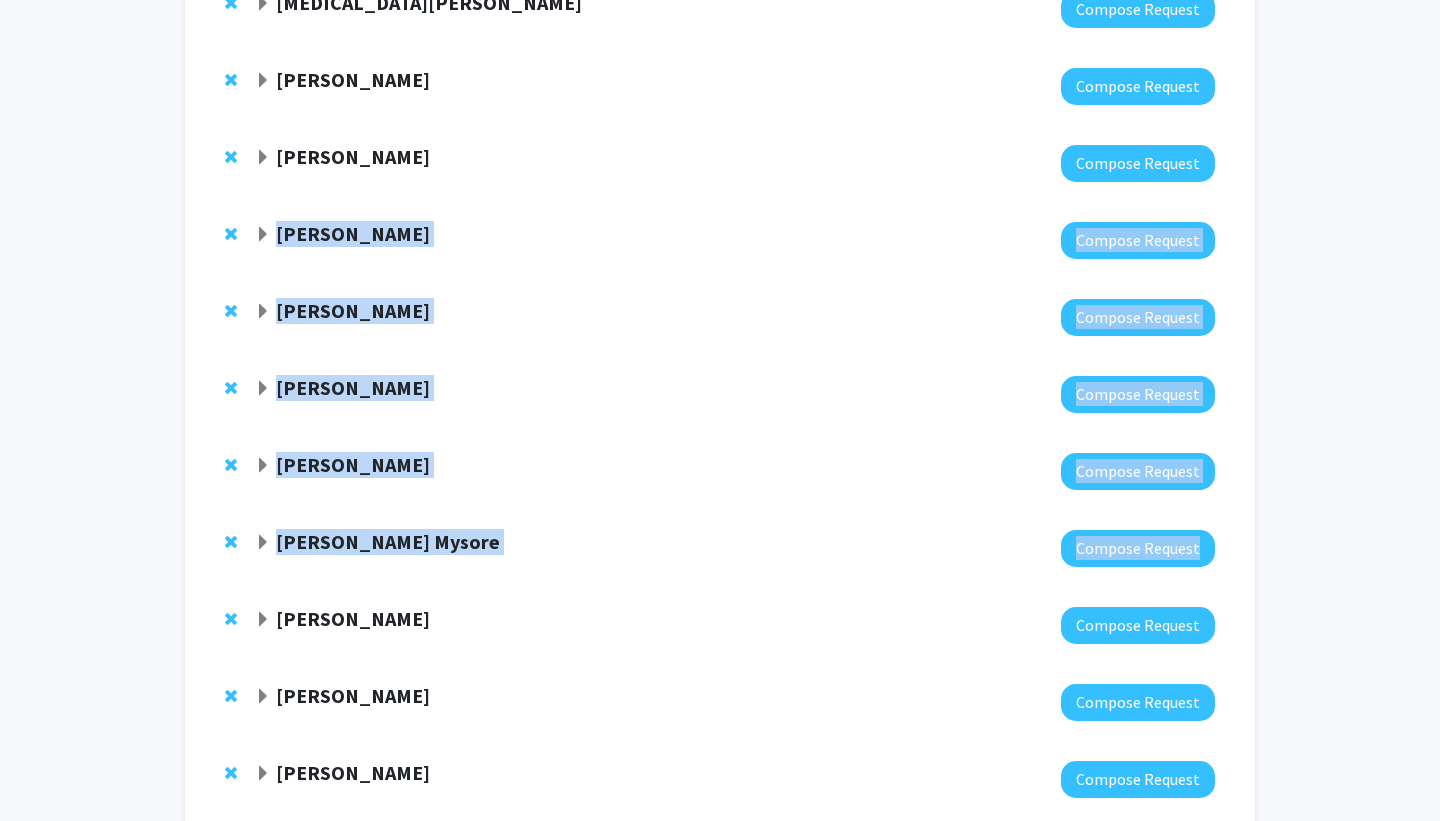 drag, startPoint x: 190, startPoint y: 608, endPoint x: 190, endPoint y: 217, distance: 391 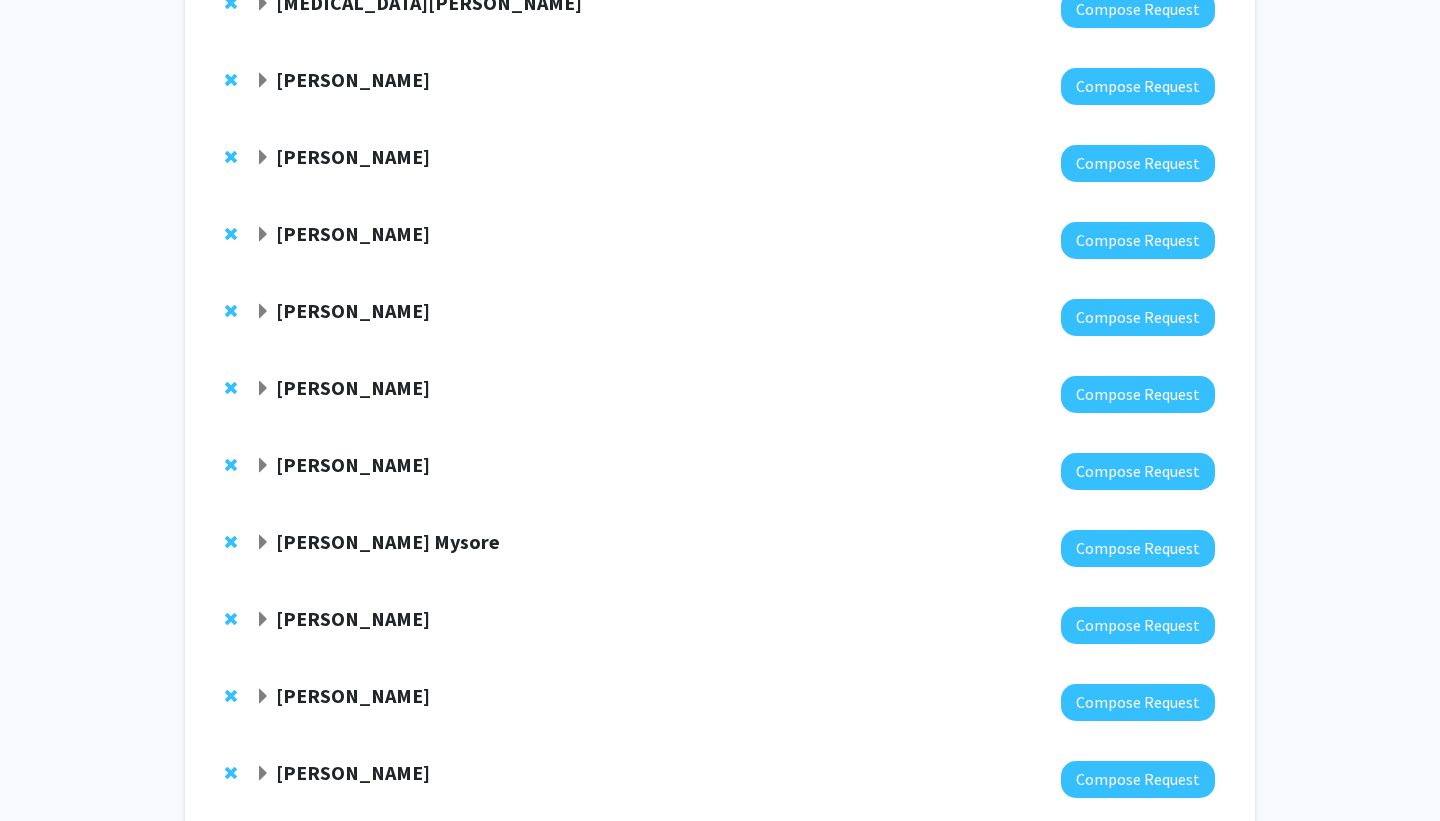 click on "[PERSON_NAME]  Compose Request  [PERSON_NAME]  Compose Request  [PERSON_NAME]  Compose Request  [PERSON_NAME]  Compose Request  [PERSON_NAME]  Compose Request  [PERSON_NAME]  Compose Request  [PERSON_NAME]  Compose Request  [PERSON_NAME]  Compose Request  [PERSON_NAME]  Compose Request  [PERSON_NAME]  Compose Request  [PERSON_NAME]  Compose Request  [MEDICAL_DATA][PERSON_NAME]  Compose Request  [PERSON_NAME]  Compose Request  [PERSON_NAME]  Compose Request  [PERSON_NAME]  Compose Request  [PERSON_NAME]  Compose Request  [PERSON_NAME]  Compose Request  [PERSON_NAME]  Compose Request  [PERSON_NAME] Mysore  Compose Request  [PERSON_NAME]  Compose Request  [PERSON_NAME]  Compose Request  [PERSON_NAME]  Compose Request  [PERSON_NAME]  Compose Request  Department:  Psychiatry and Behavioral Sciences  [PERSON_NAME] received her undergraduate degree in psychology from [PERSON_NAME][GEOGRAPHIC_DATA][PERSON_NAME]. She earned her Ph.D. in clinical psychology from the [GEOGRAPHIC_DATA][US_STATE], [GEOGRAPHIC_DATA].   Projects:  View Full Profile    ." 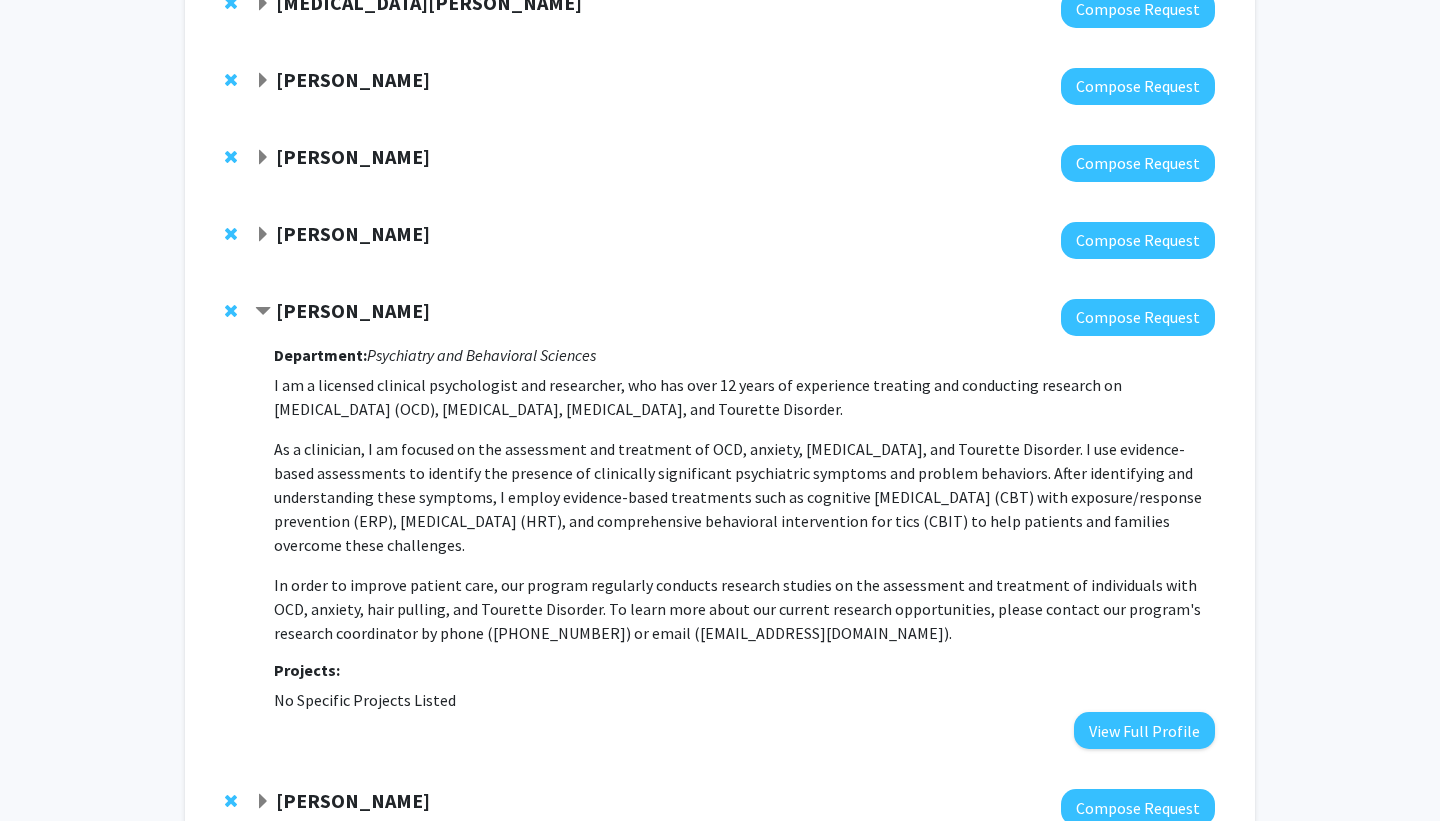 click 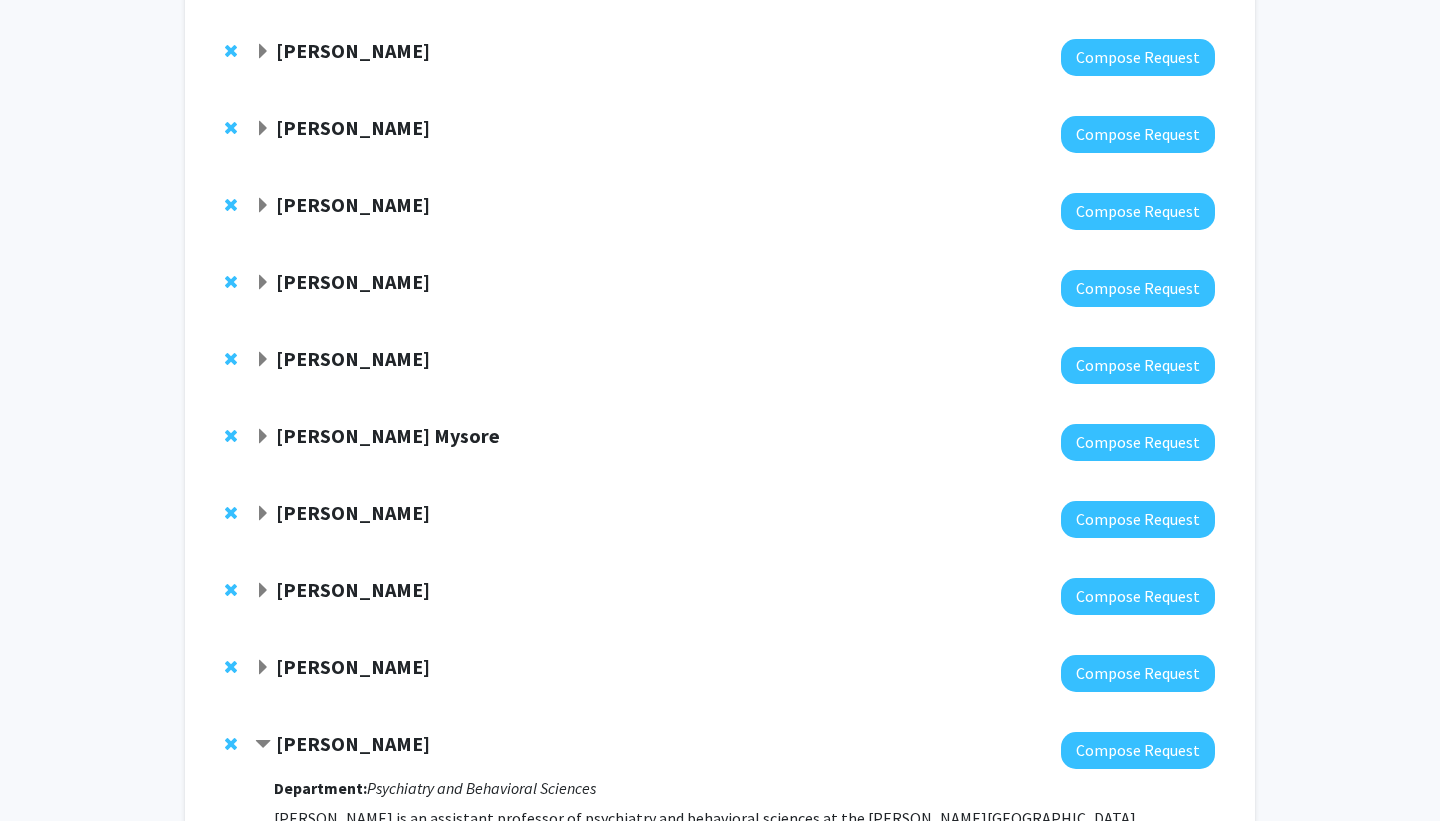scroll, scrollTop: 1146, scrollLeft: 0, axis: vertical 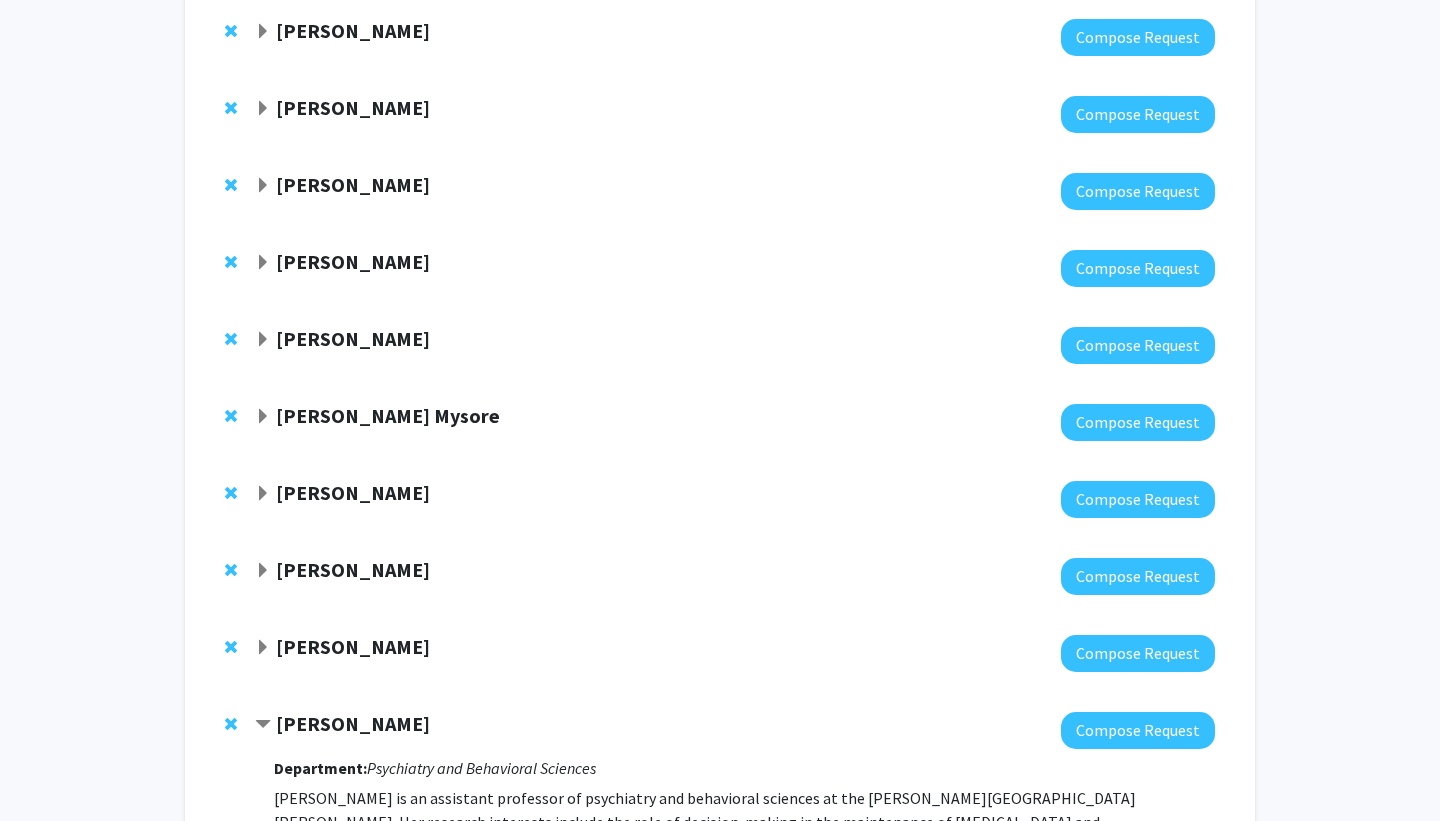 click 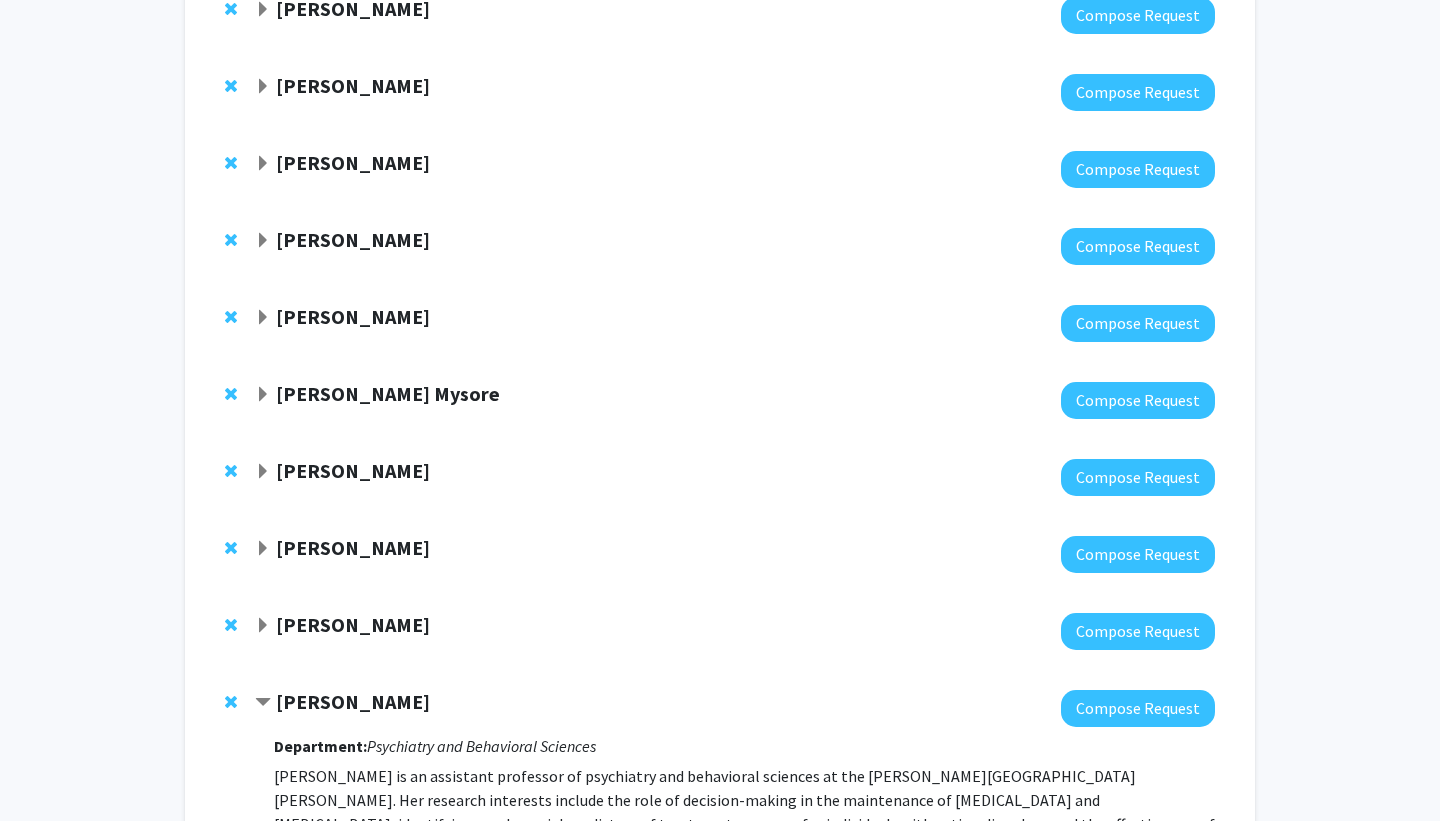 scroll, scrollTop: 1170, scrollLeft: 0, axis: vertical 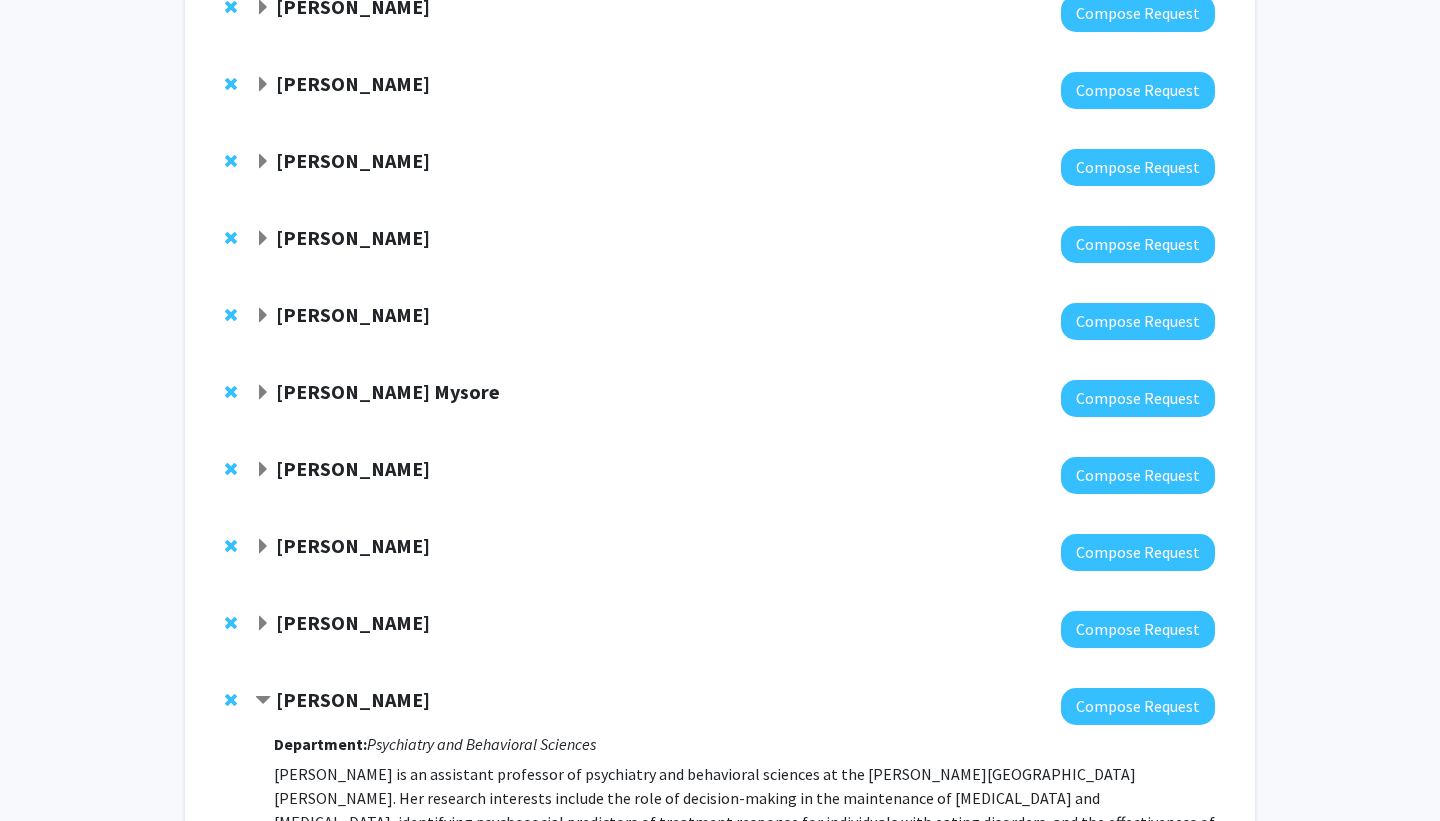 click on "[PERSON_NAME]" 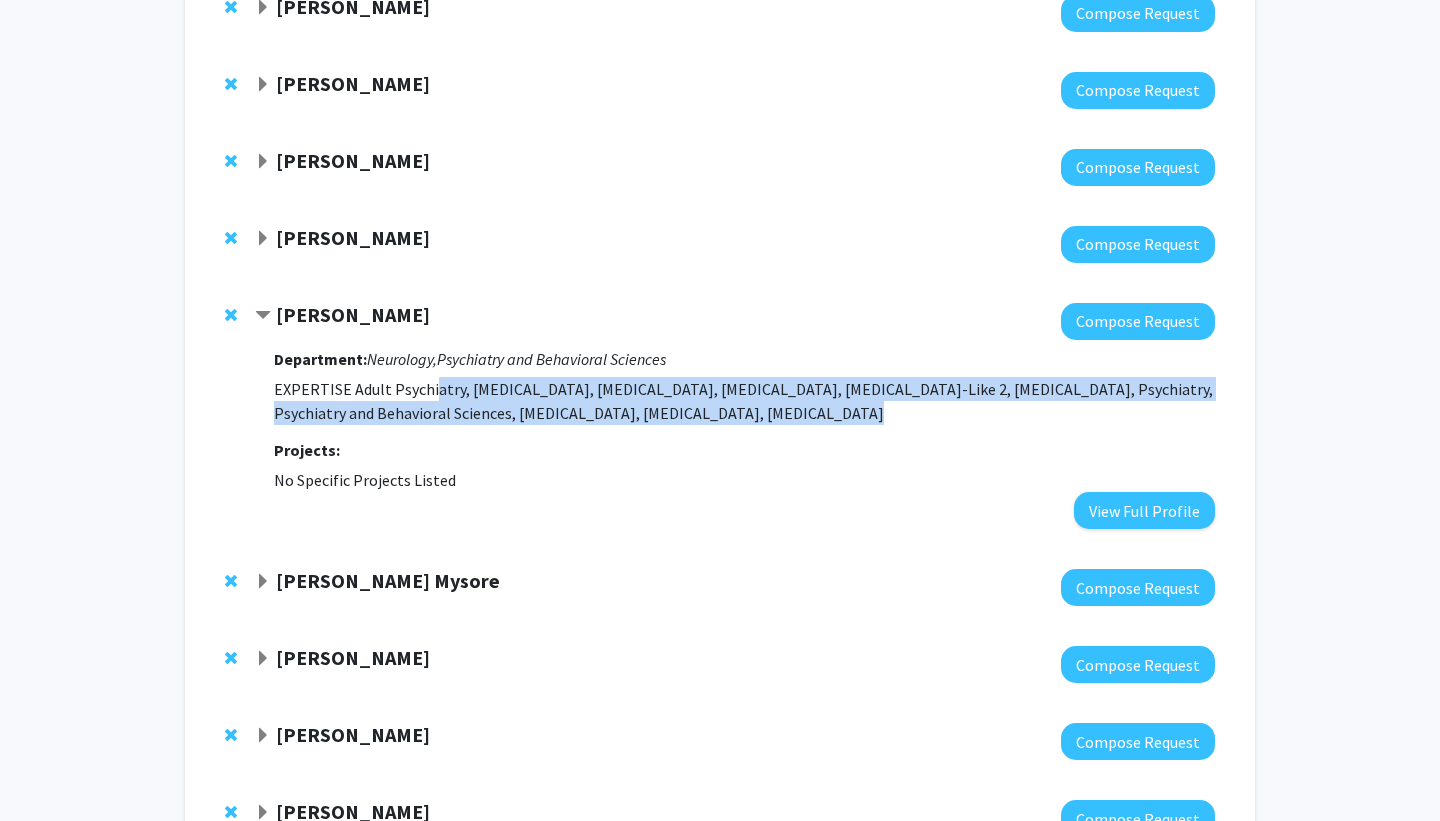drag, startPoint x: 431, startPoint y: 393, endPoint x: 431, endPoint y: 437, distance: 44 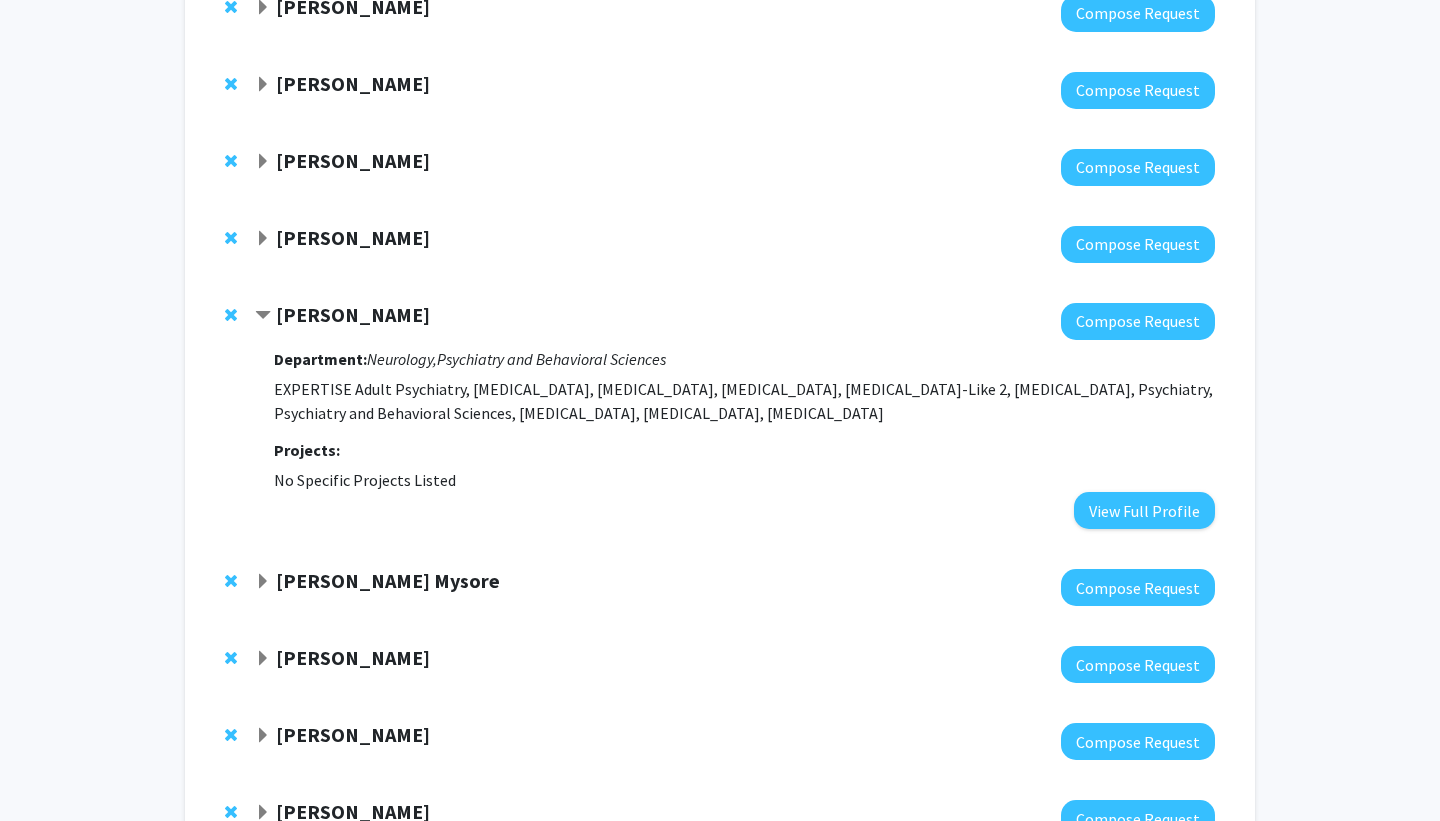 scroll, scrollTop: 771, scrollLeft: 0, axis: vertical 